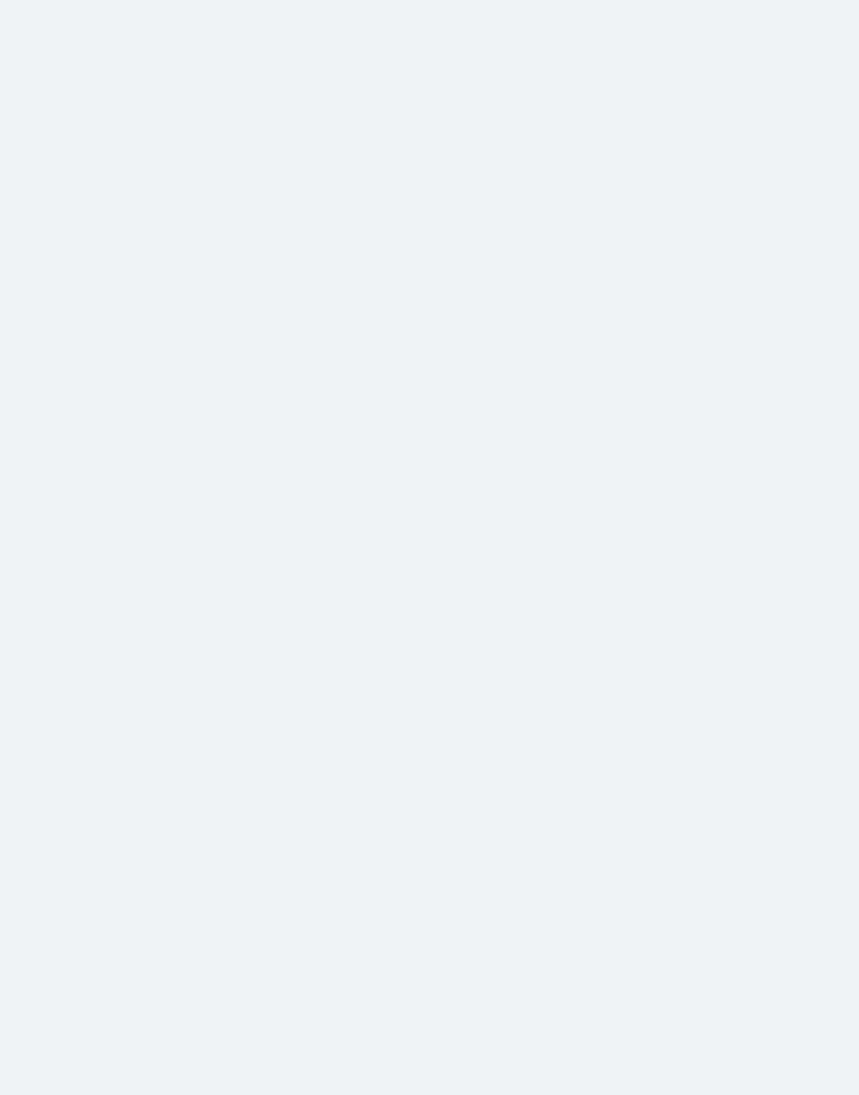 scroll, scrollTop: 0, scrollLeft: 0, axis: both 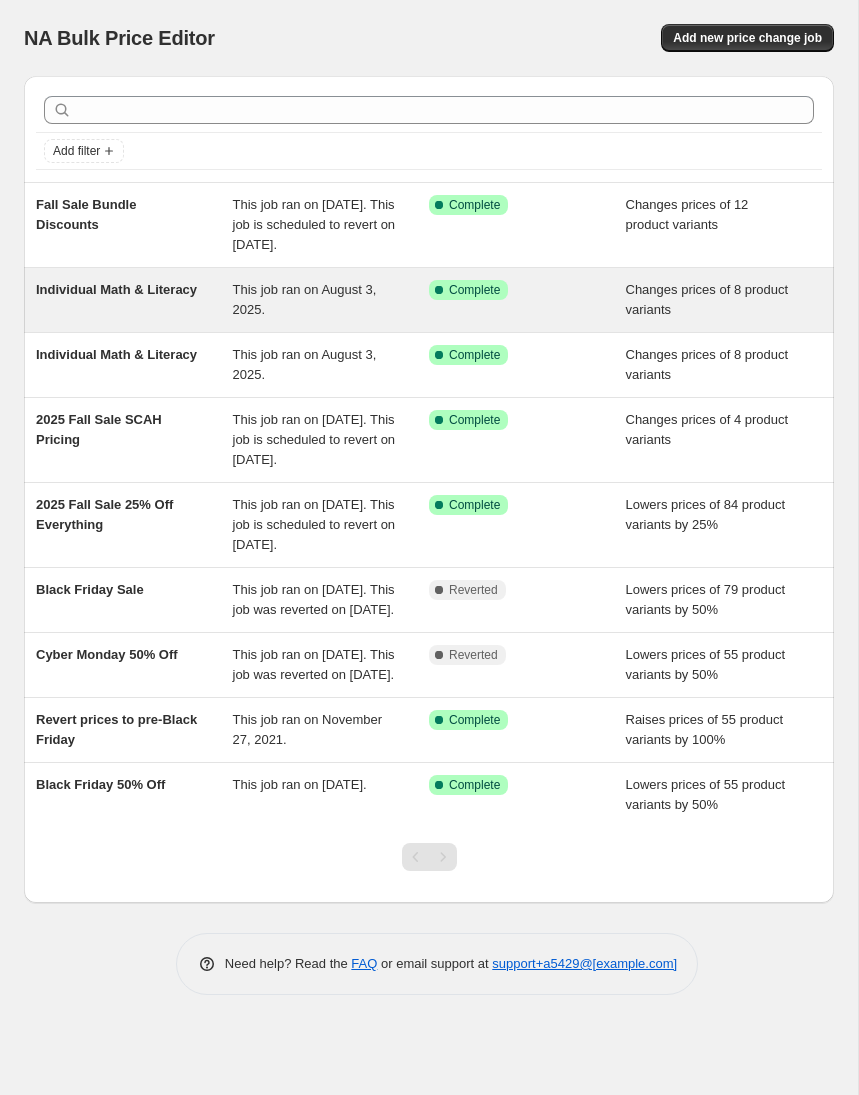 click on "Individual Math & Literacy" at bounding box center [134, 300] 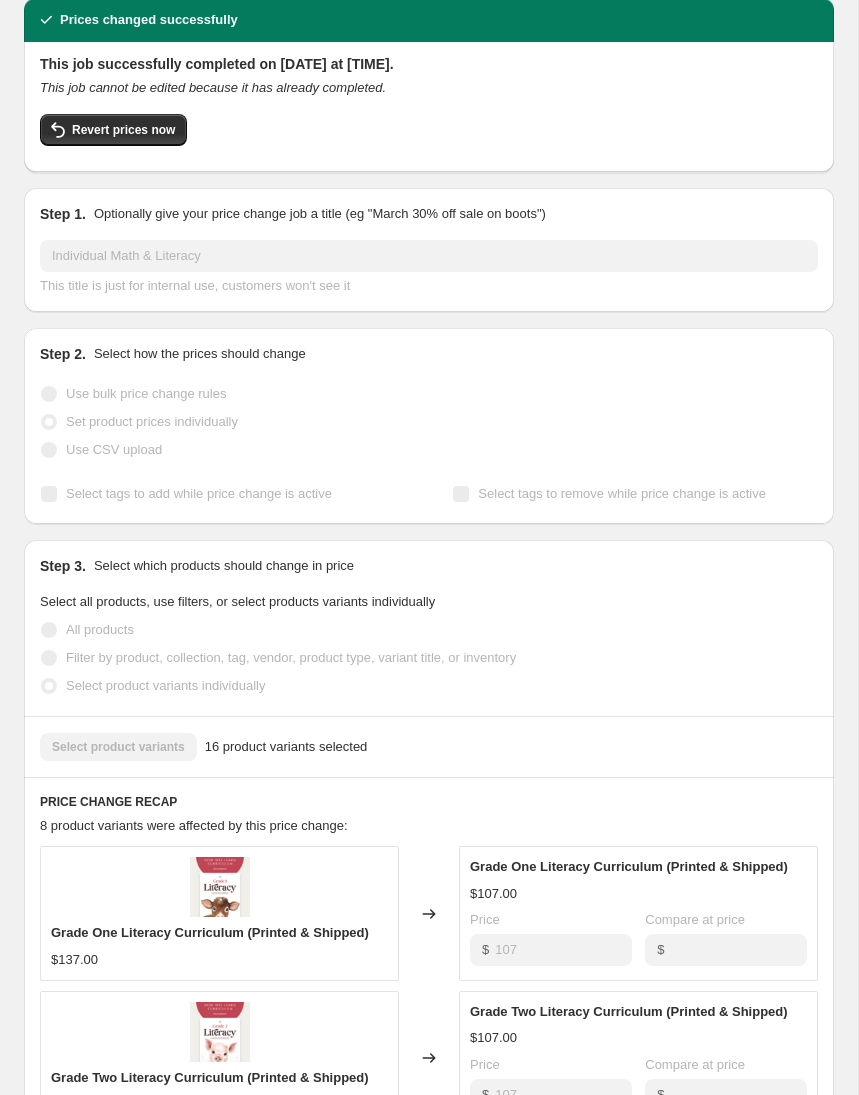 scroll, scrollTop: 0, scrollLeft: 0, axis: both 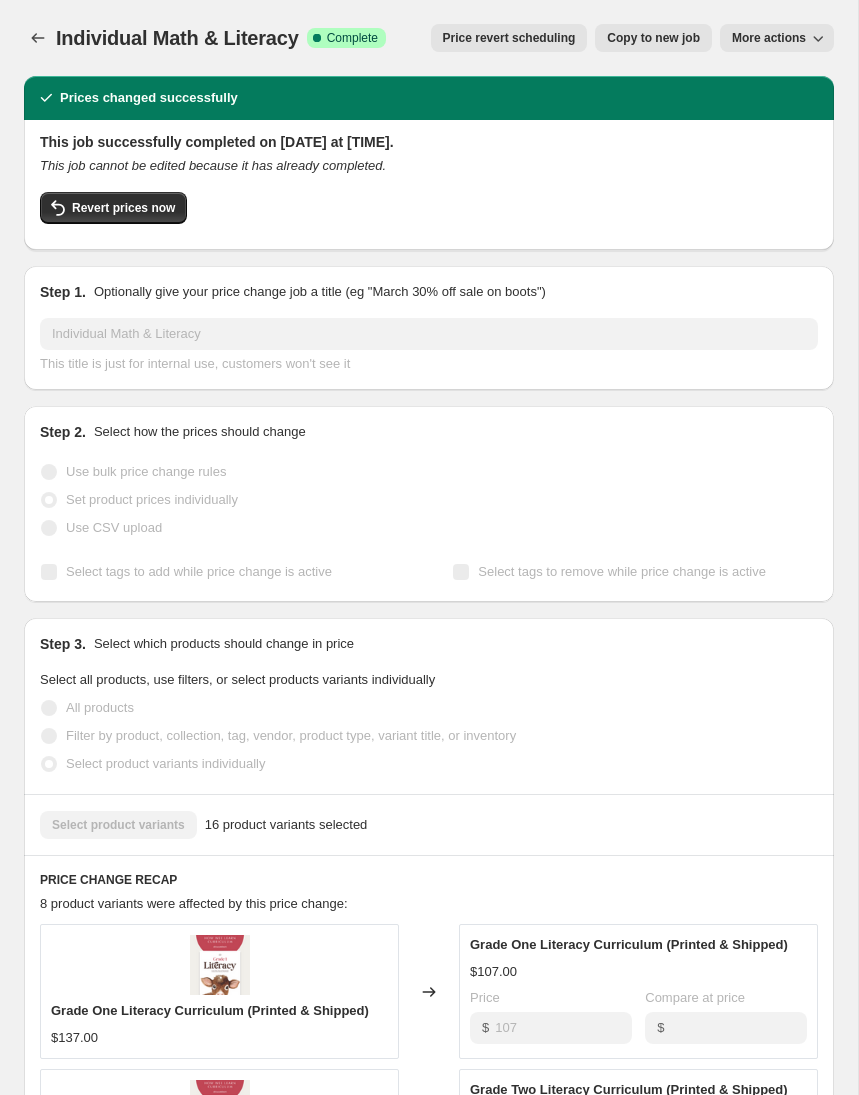 click at bounding box center [40, 38] 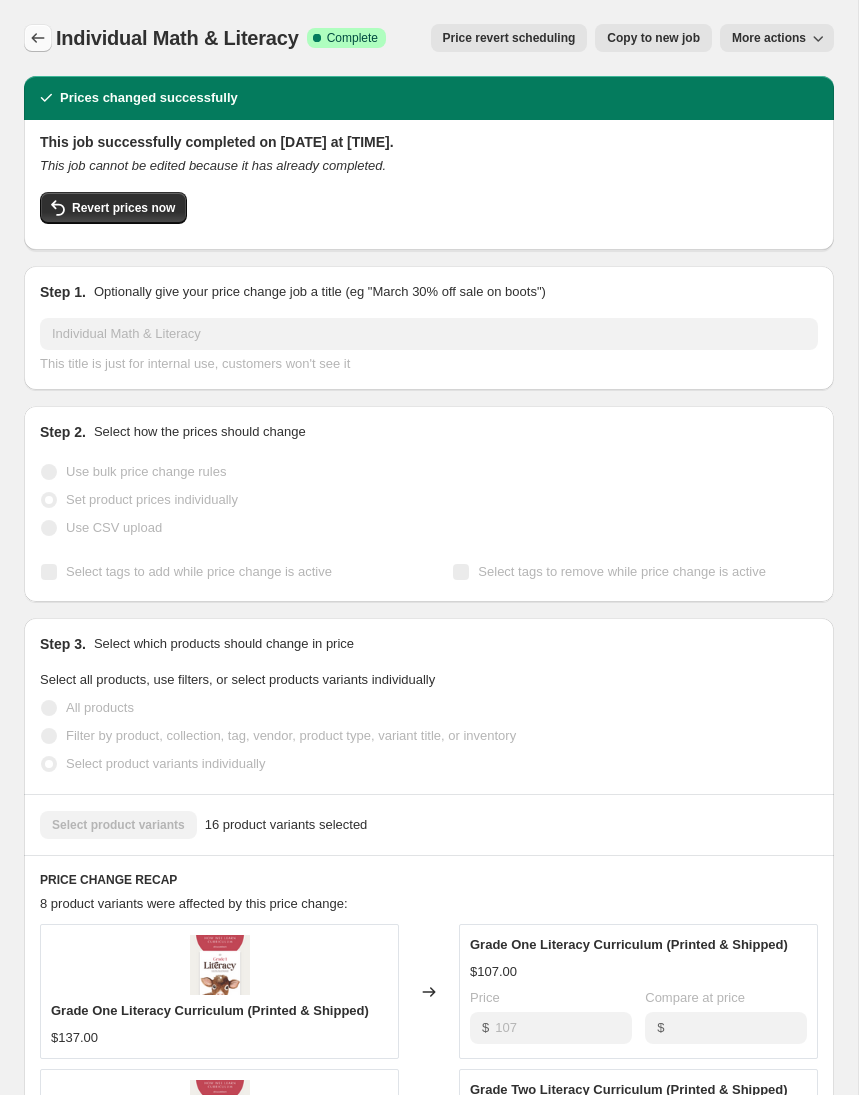 click 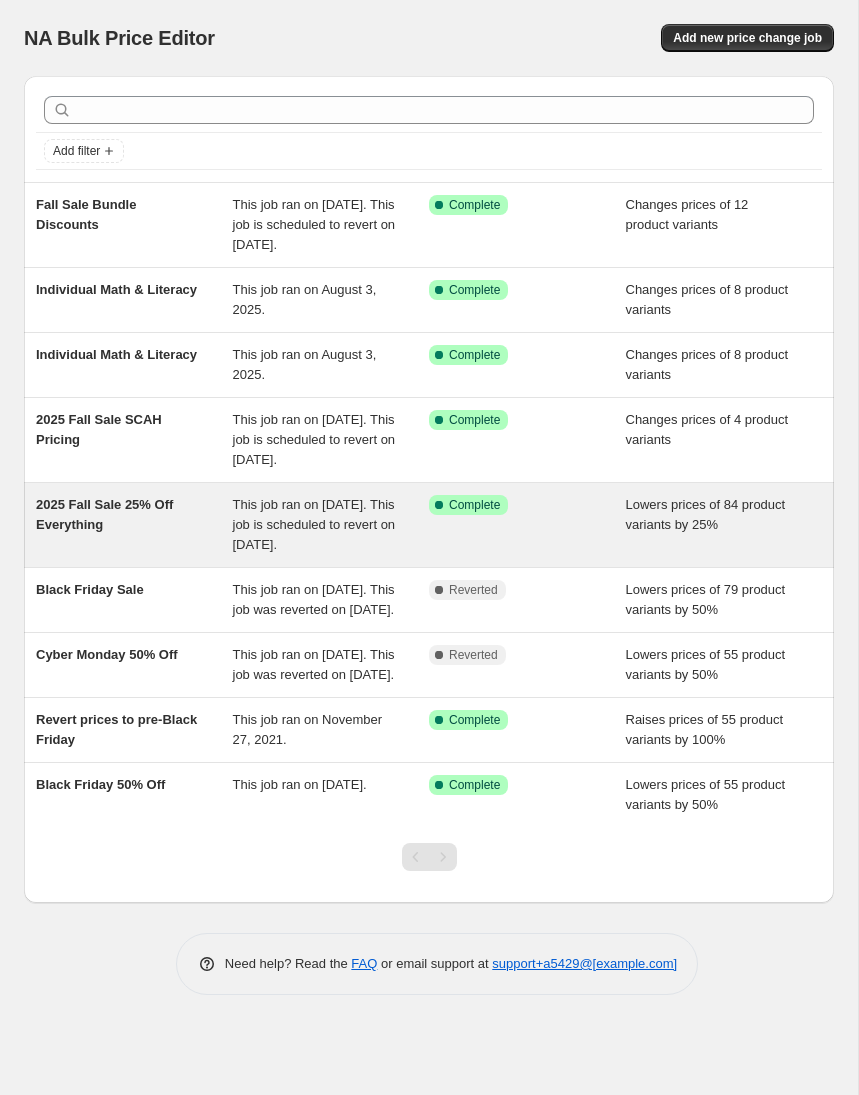 click on "2025 Fall Sale 25% Off Everything" at bounding box center (134, 525) 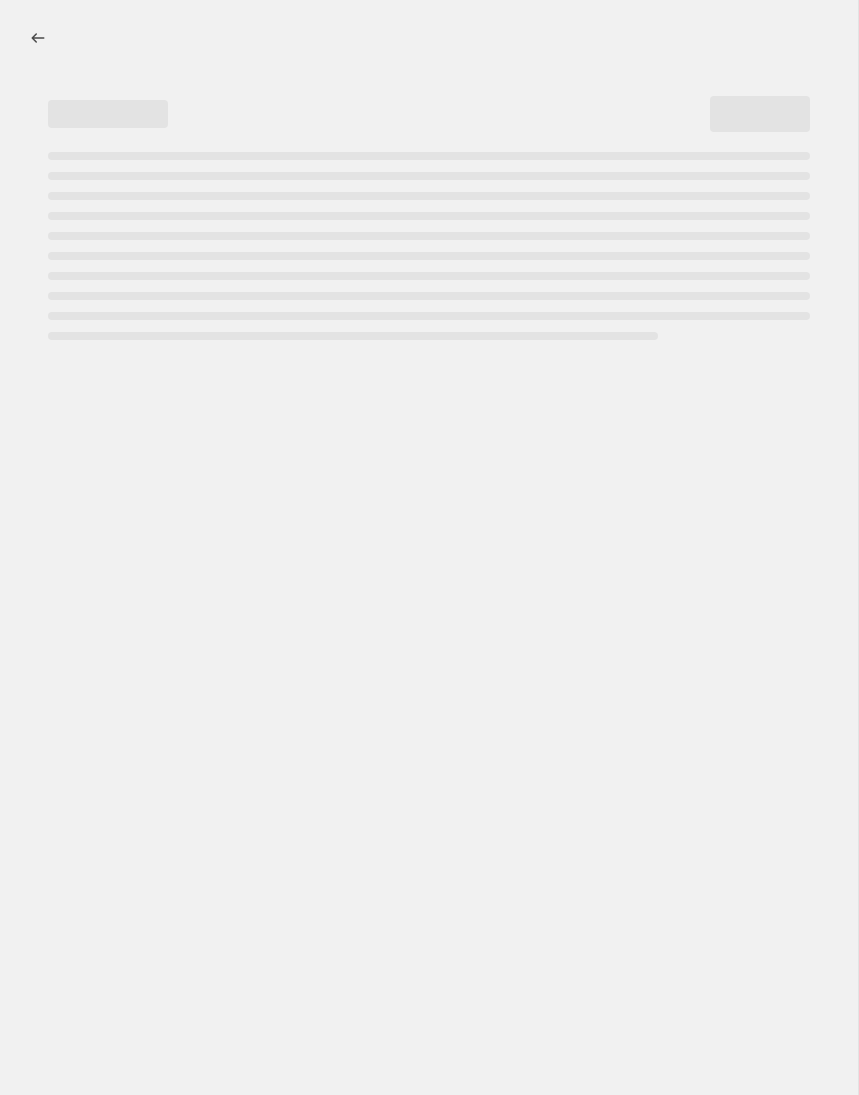 select on "percentage" 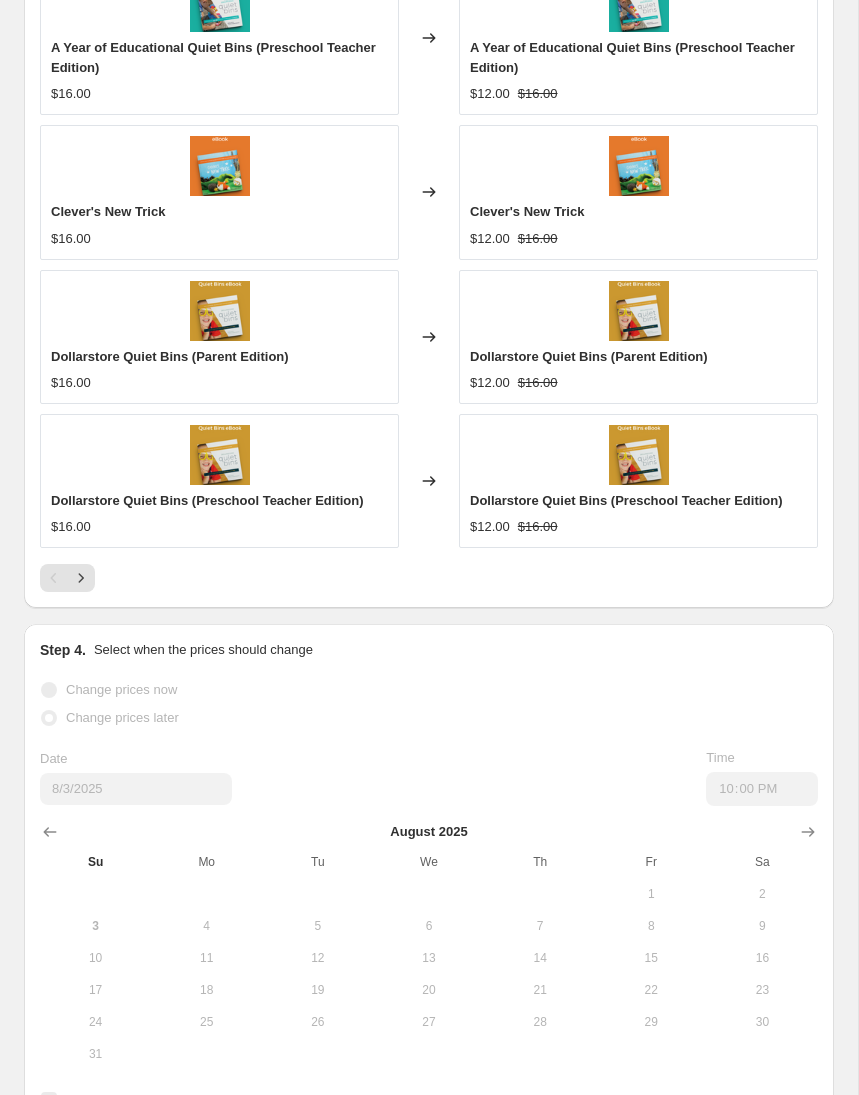 scroll, scrollTop: 2198, scrollLeft: 0, axis: vertical 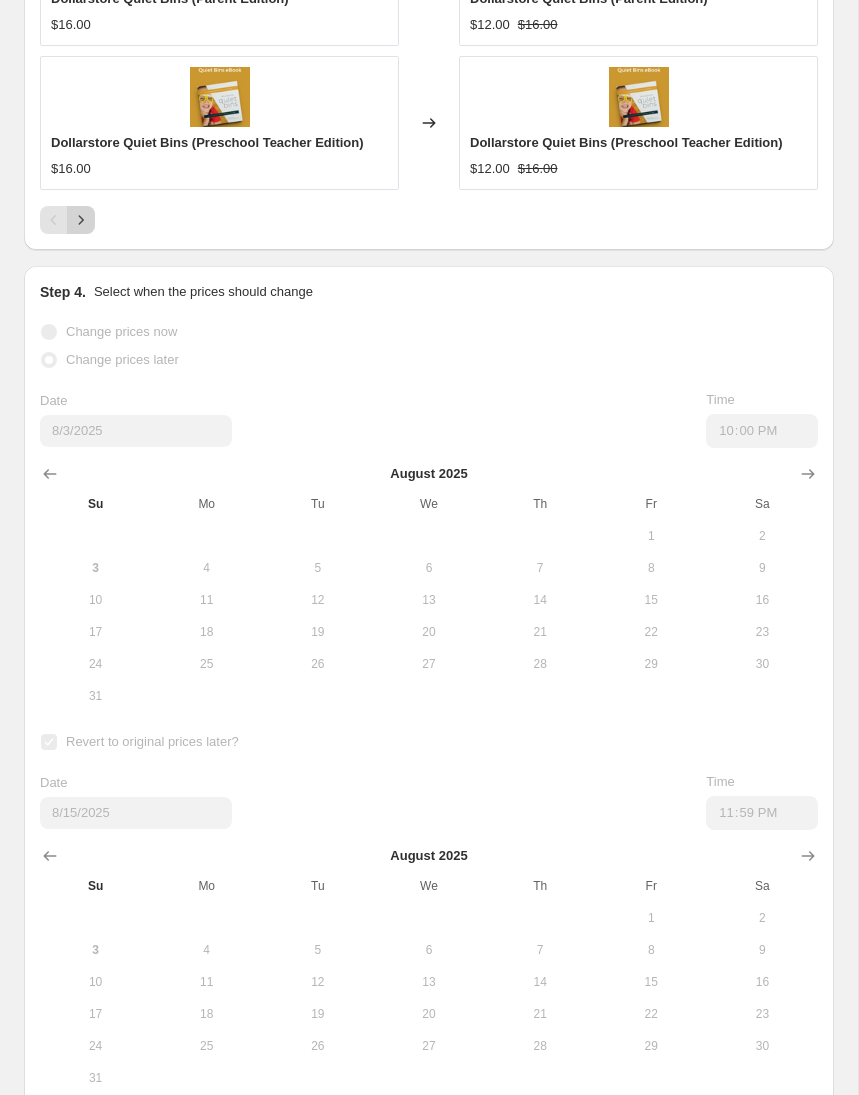 click at bounding box center (81, 220) 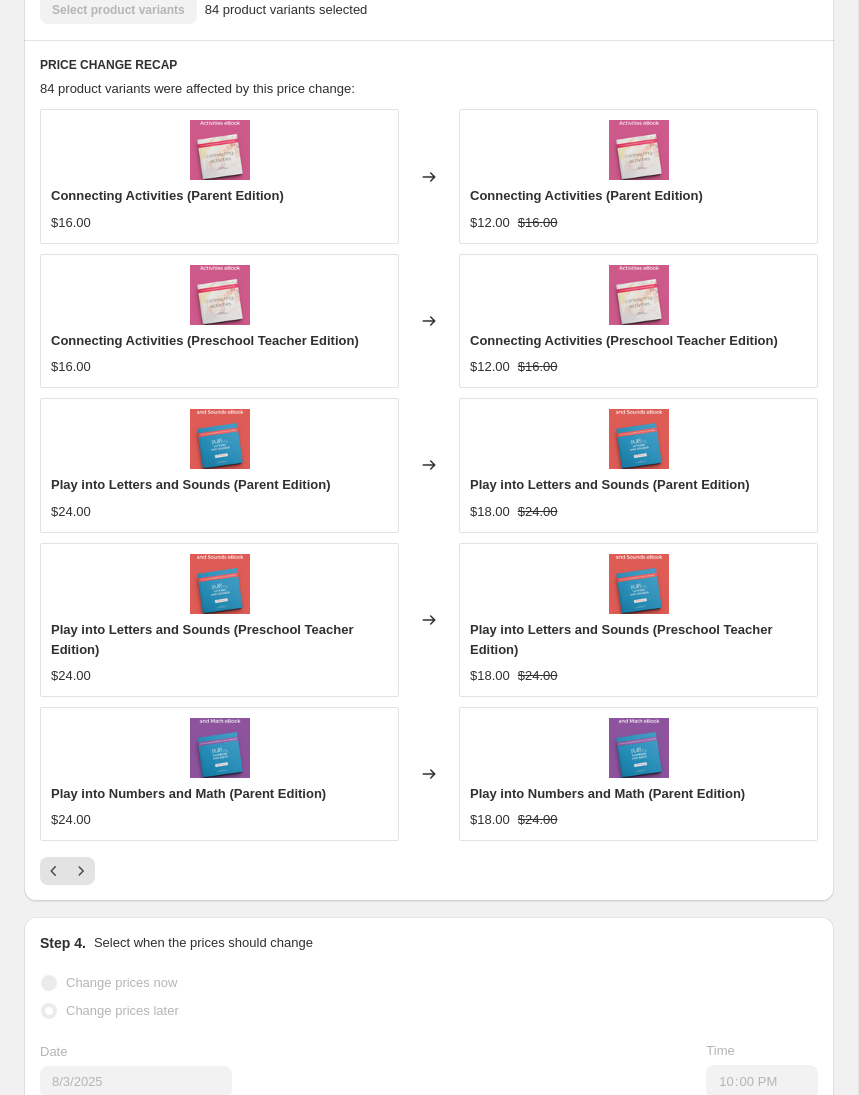 scroll, scrollTop: 1561, scrollLeft: 0, axis: vertical 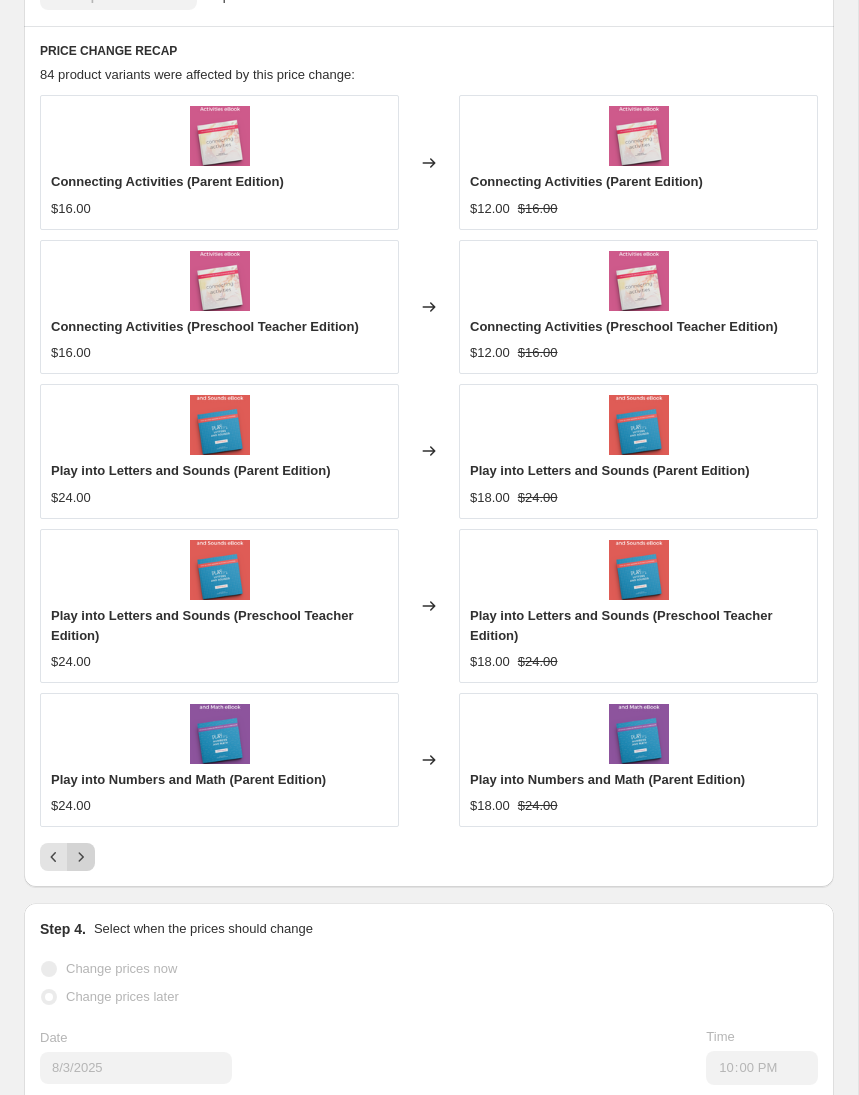 click at bounding box center (81, 857) 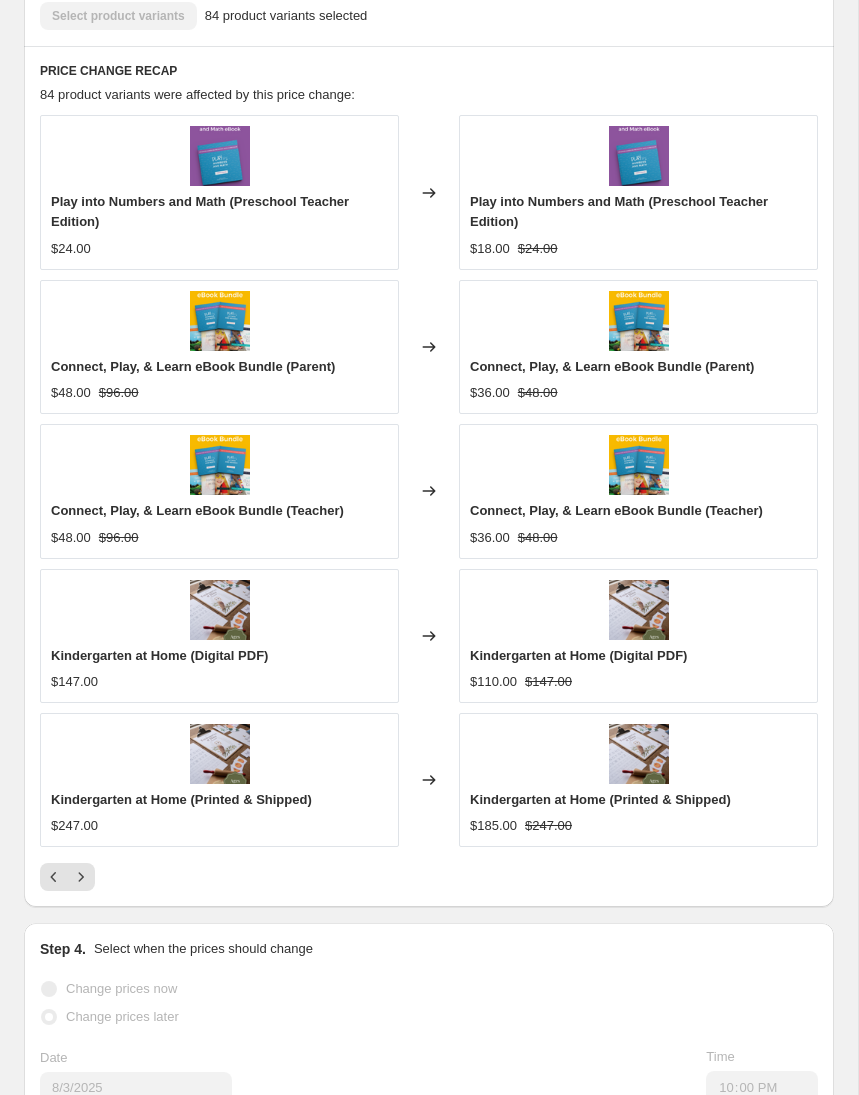 scroll, scrollTop: 1581, scrollLeft: 0, axis: vertical 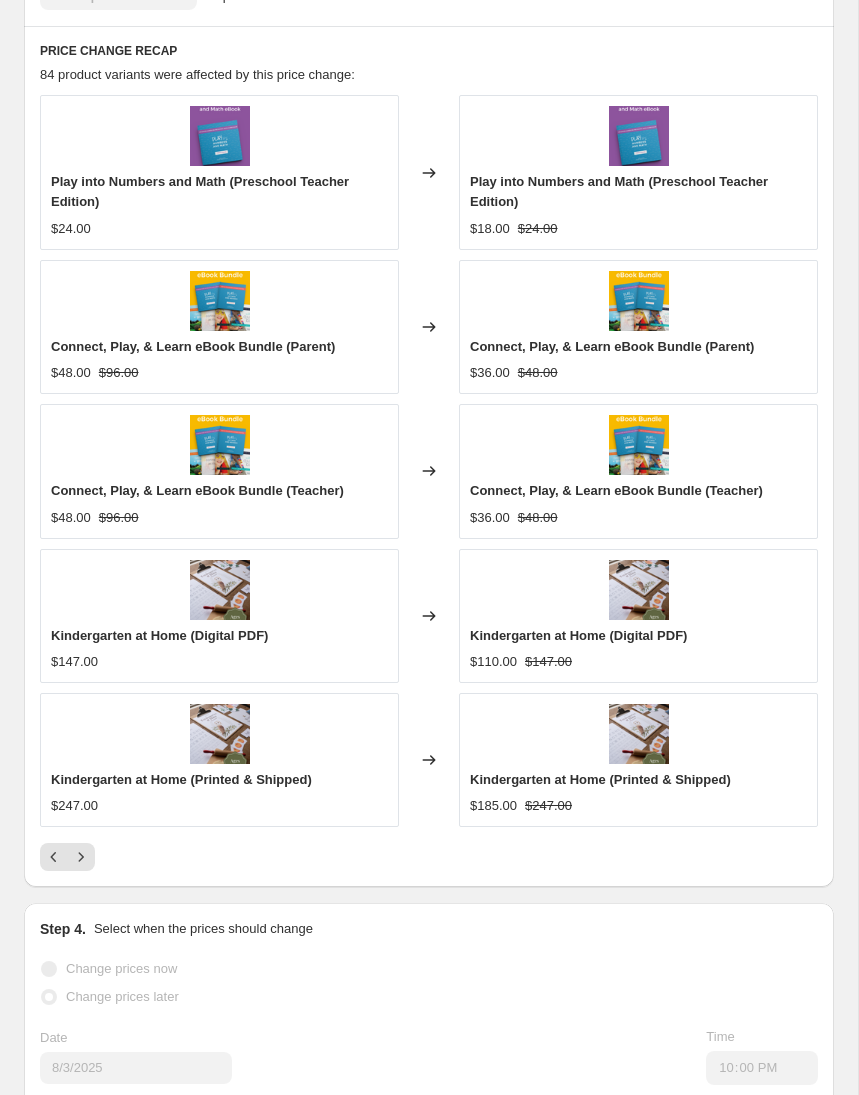 click at bounding box center [81, 857] 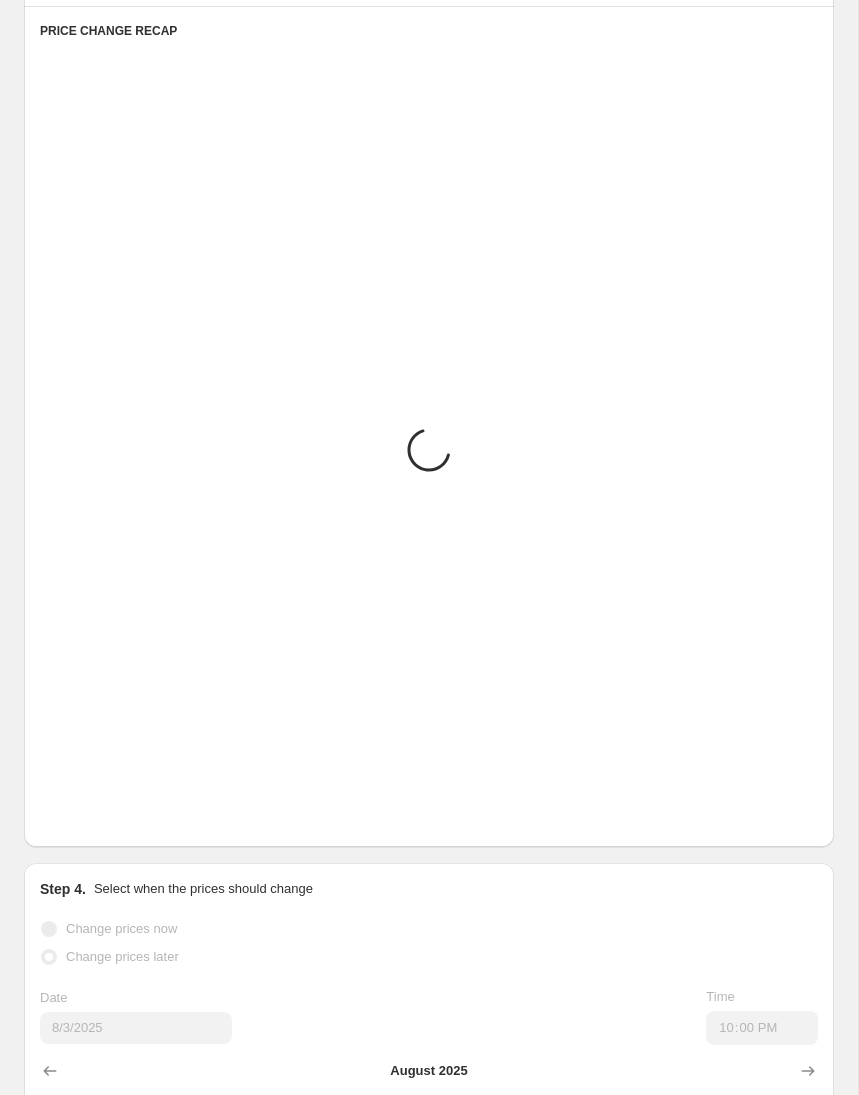 scroll, scrollTop: 1561, scrollLeft: 0, axis: vertical 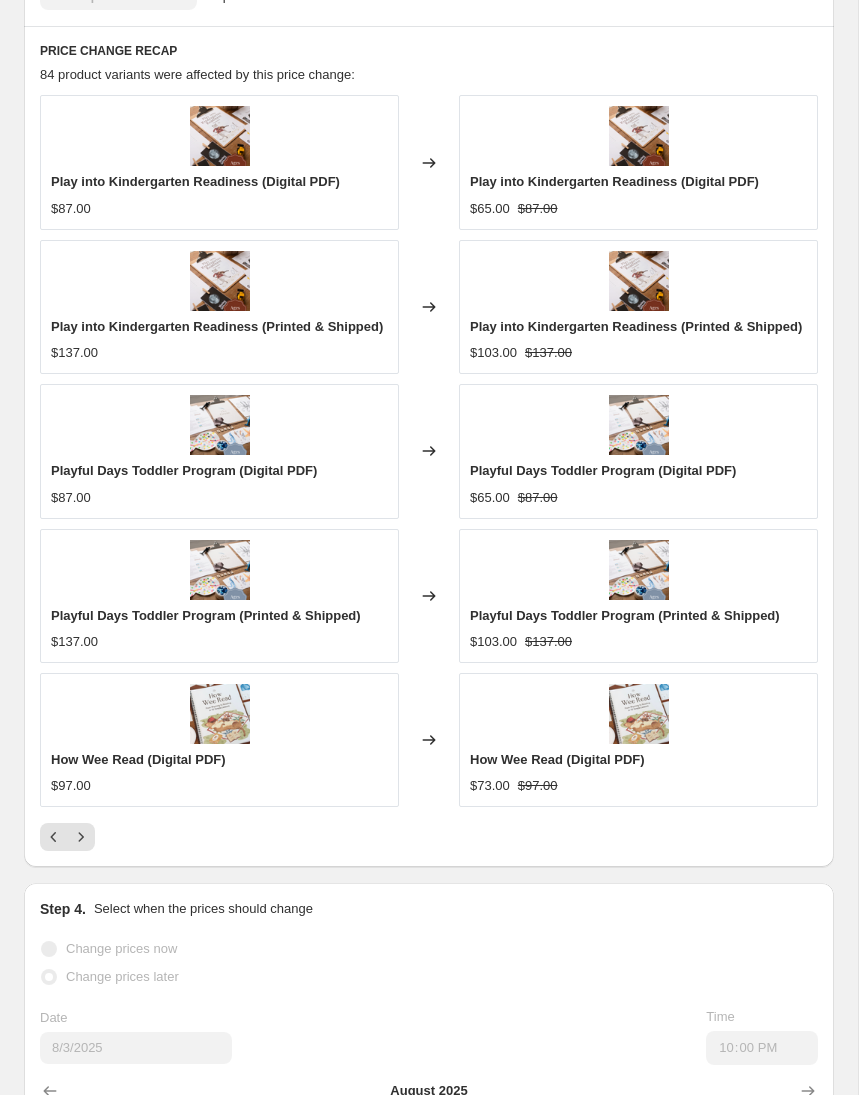 click at bounding box center (81, 837) 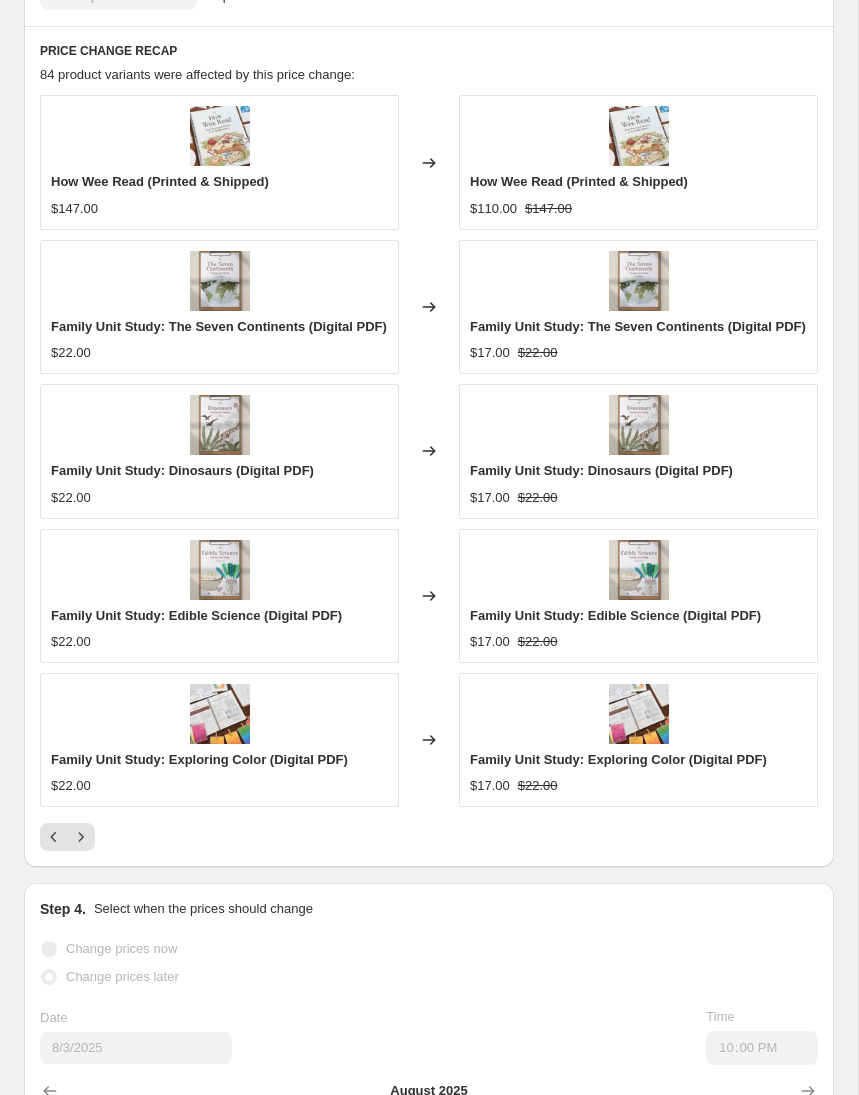 click at bounding box center (81, 837) 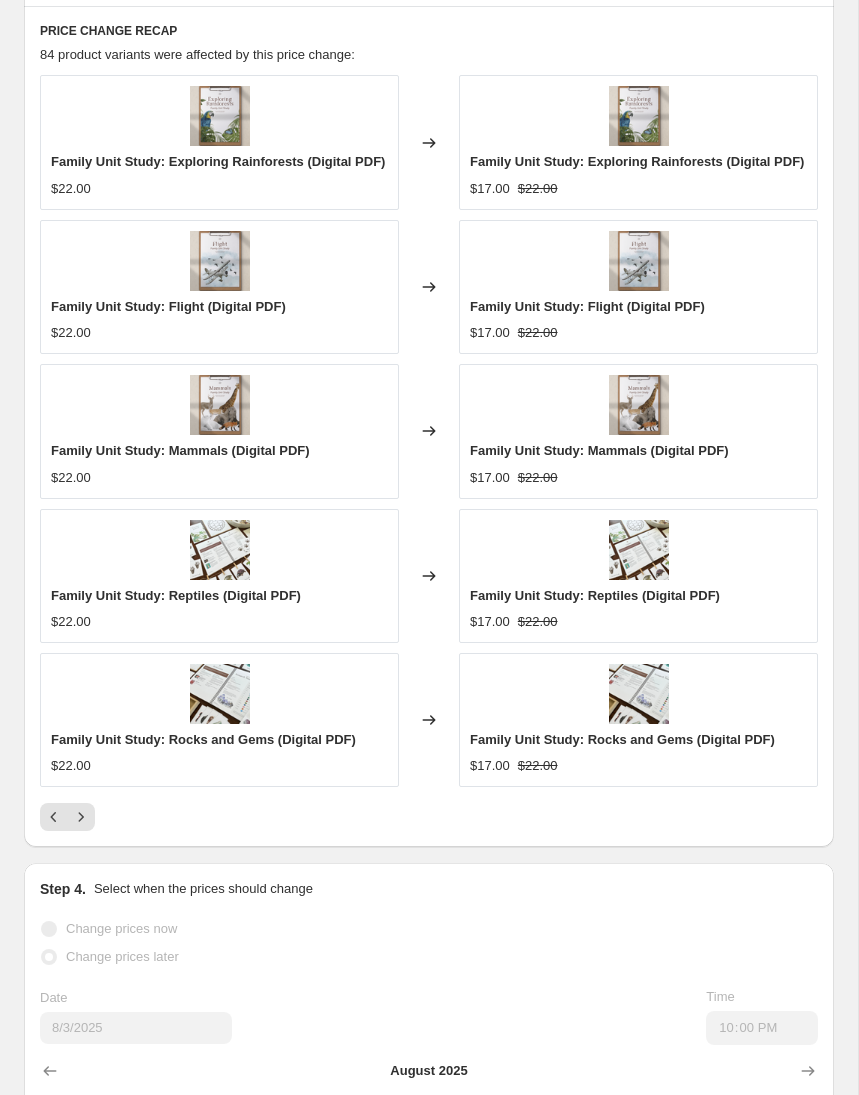 click at bounding box center (81, 817) 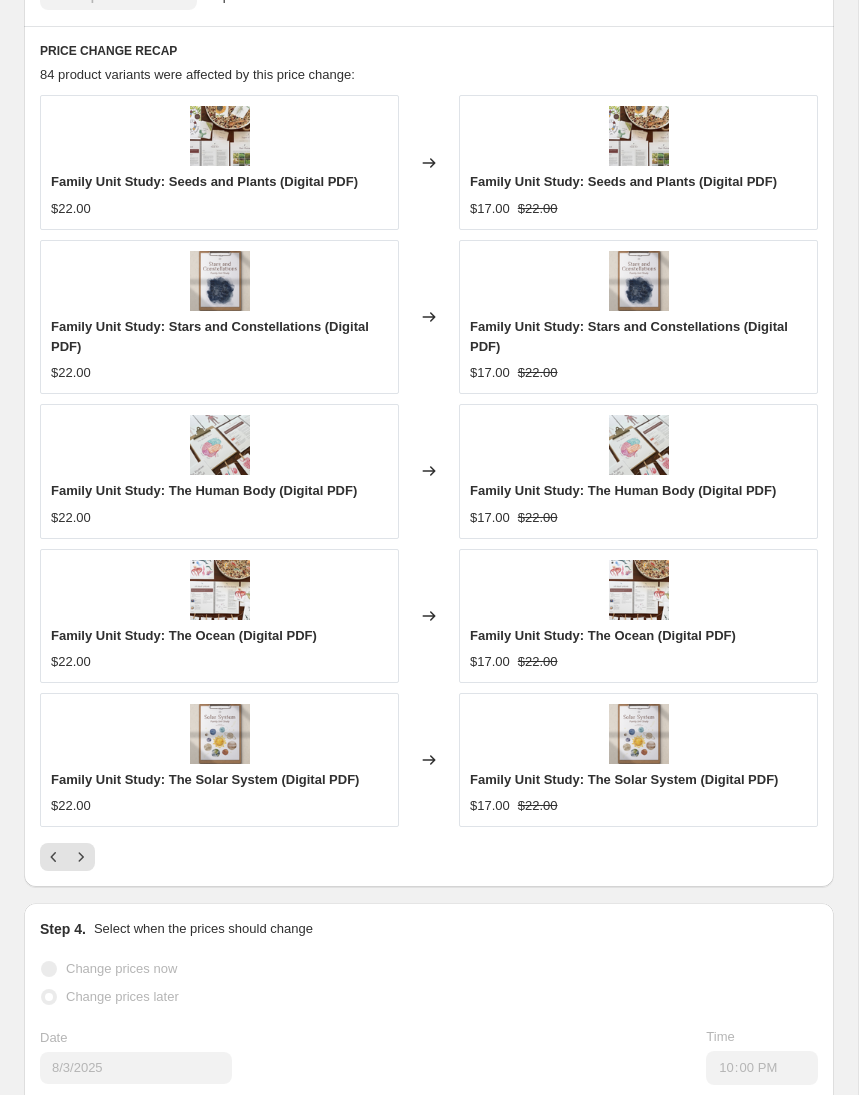 click at bounding box center (81, 857) 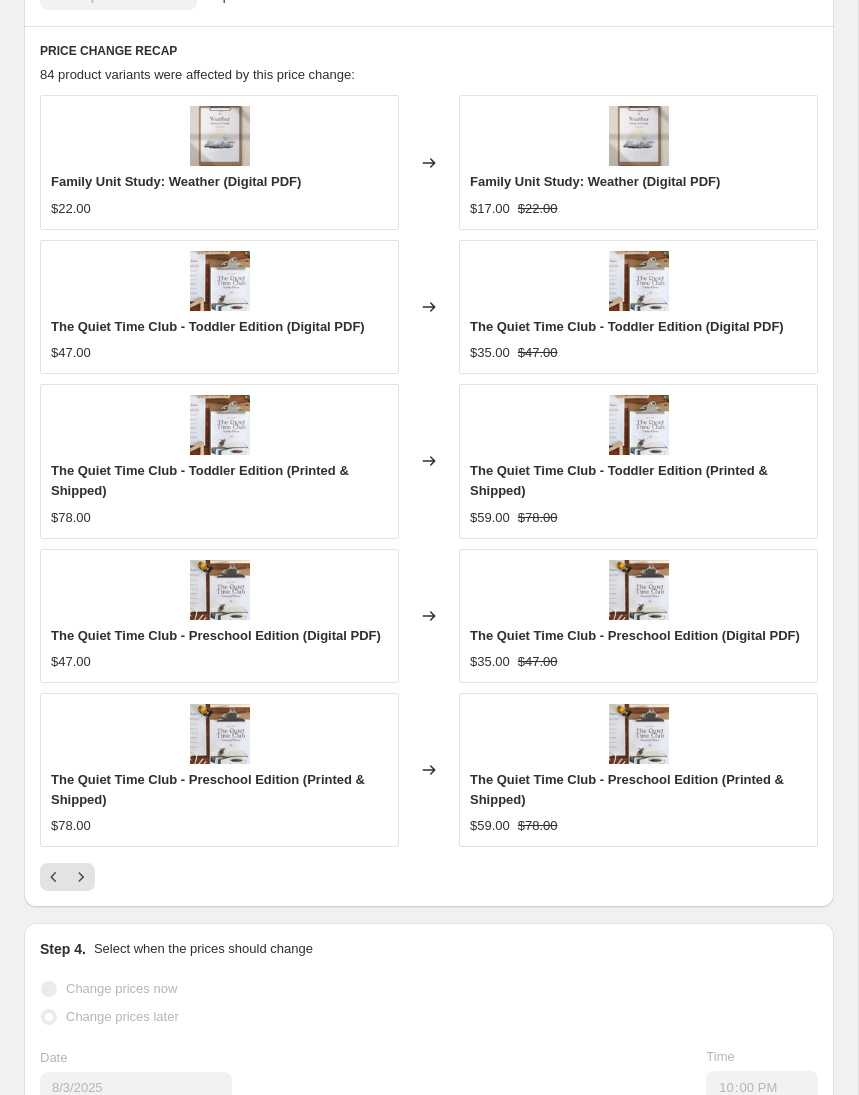 click at bounding box center (81, 877) 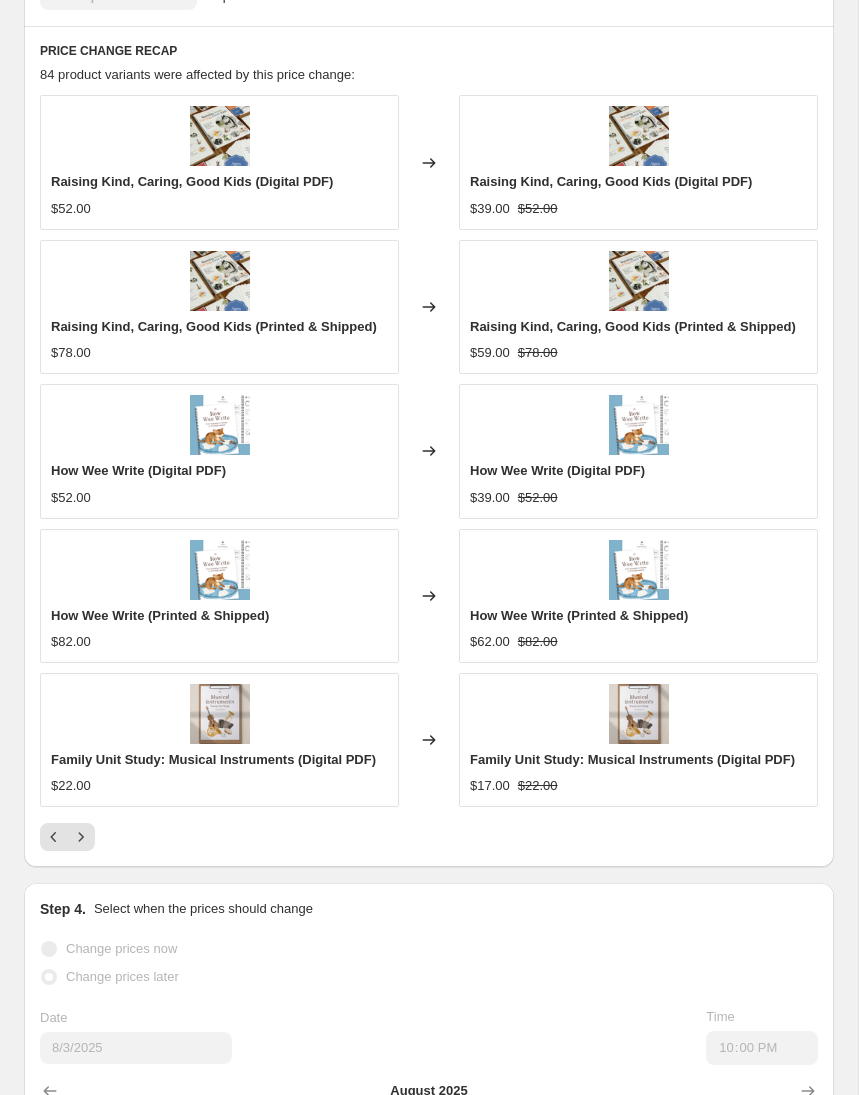 click on "Prices changed successfully This job successfully completed on [DATE] at [TIME]. Prices are scheduled to revert to their original values on [DATE] at [TIME] This job cannot be edited because it has already completed. Revert prices now Step 1. Optionally give your price change job a title (eg "March 30% off sale on boots") 2025 Fall Sale 25% Off Everything This title is just for internal use, customers won't see it Step 2. Select how the prices should change Use bulk price change rules Set product prices individually Use CSV upload Price Change type Change the price to a certain amount Change the price by a certain amount Change the price by a certain percentage Change the price to the current compare at price (price before sale) Change the price by a certain amount relative to the compare at price Change the price by a certain percentage relative to the compare at price Don't change the price Change the price by a certain percentage relative to the cost per item Price change amount -25 84" at bounding box center [421, 131] 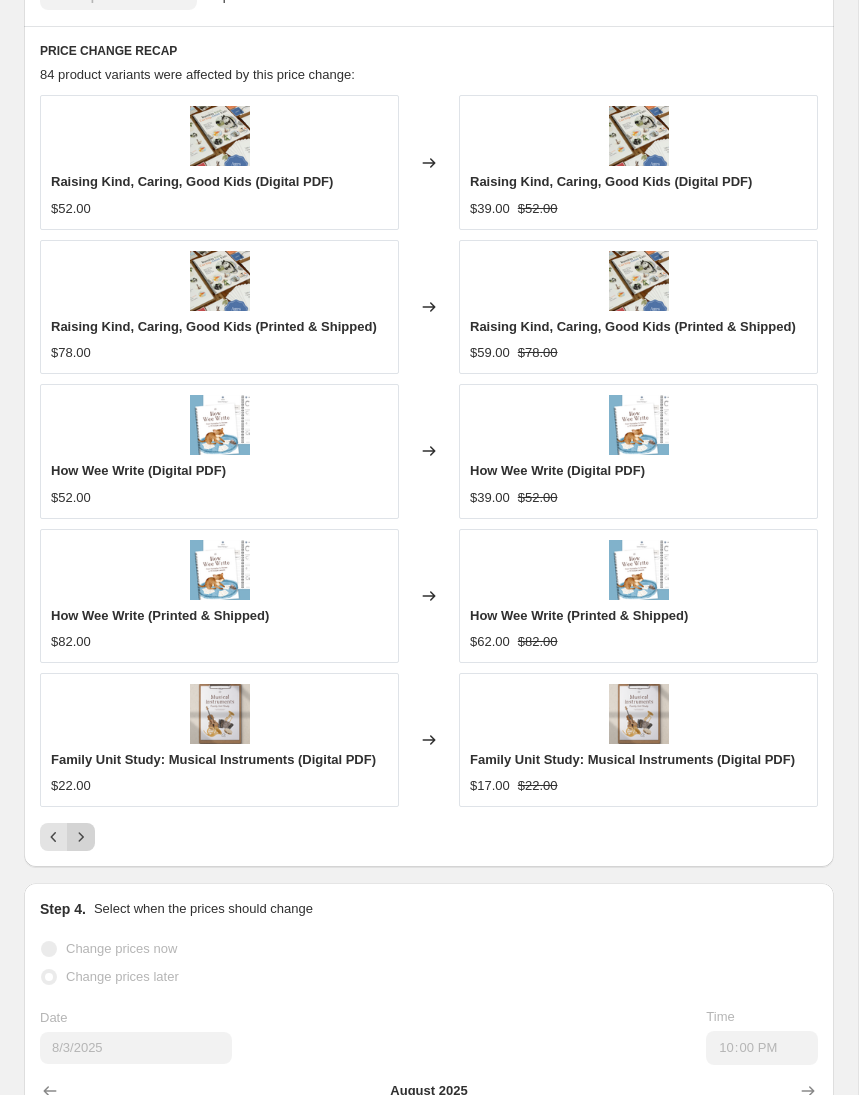 click 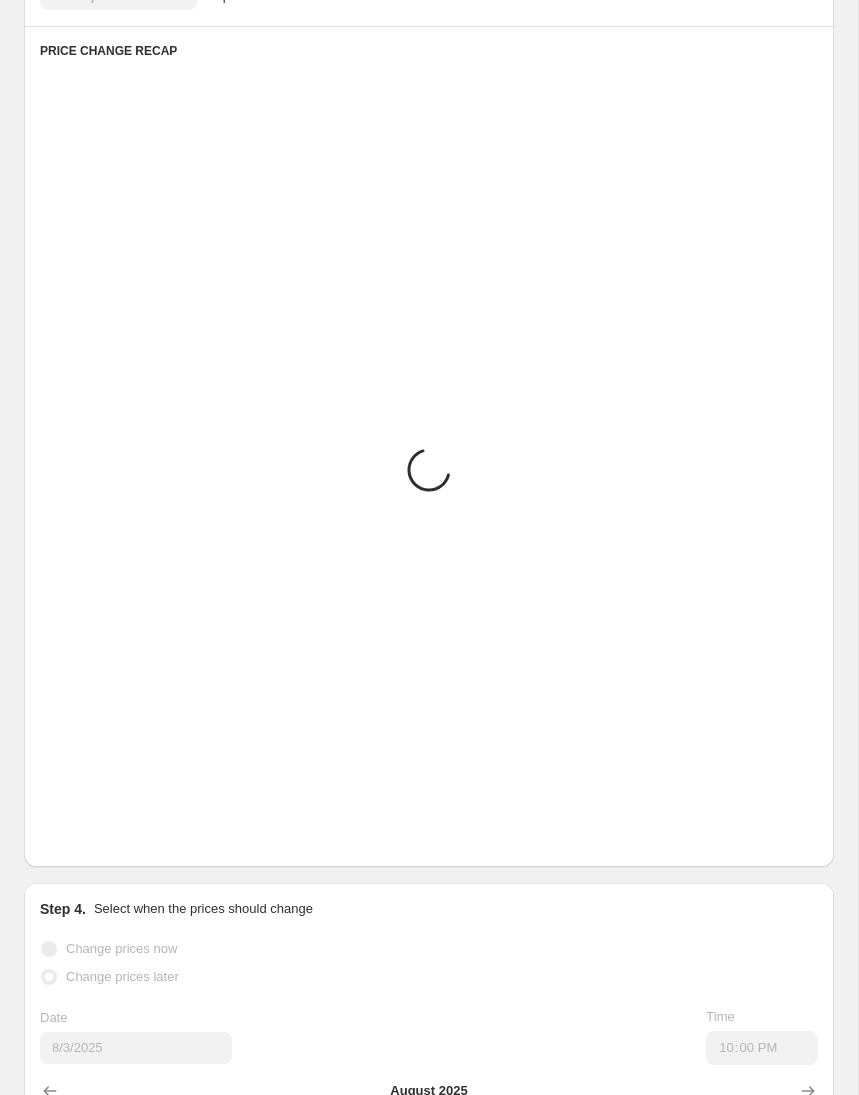 scroll, scrollTop: 1581, scrollLeft: 0, axis: vertical 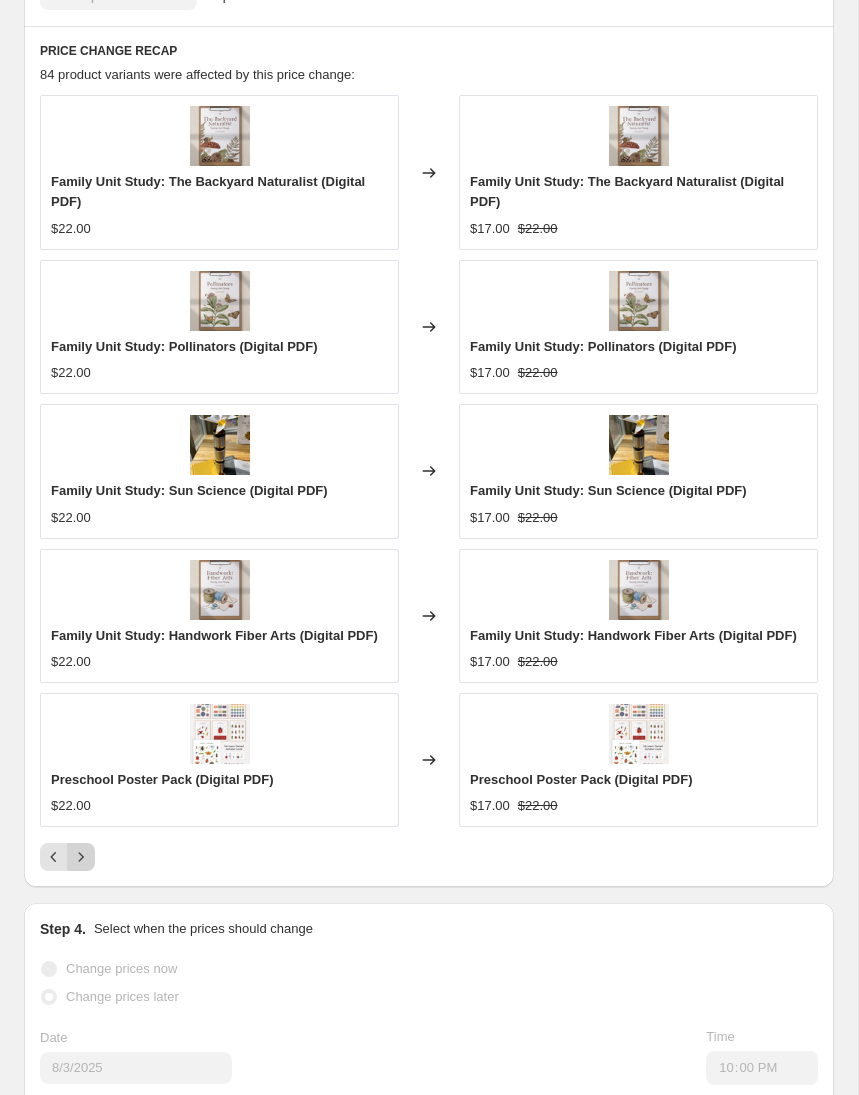 click on "Family Unit Study: The Backyard Naturalist (Digital PDF) $22.00 Changed to Family Unit Study: The Backyard Naturalist (Digital PDF) $17.00 $22.00 Family Unit Study: Pollinators (Digital PDF) $22.00 Changed to Family Unit Study: Pollinators (Digital PDF) $17.00 $22.00 Family Unit Study: Sun Science (Digital PDF) $22.00 Changed to Family Unit Study: Sun Science (Digital PDF) $17.00 $22.00 Family Unit Study: Handwork Fiber Arts (Digital PDF) $22.00 Changed to Family Unit Study: Handwork Fiber Arts (Digital PDF) $17.00 $22.00 Preschool Poster Pack (Digital PDF) $22.00 Changed to Preschool Poster Pack (Digital PDF) $17.00 $22.00" at bounding box center [429, 483] 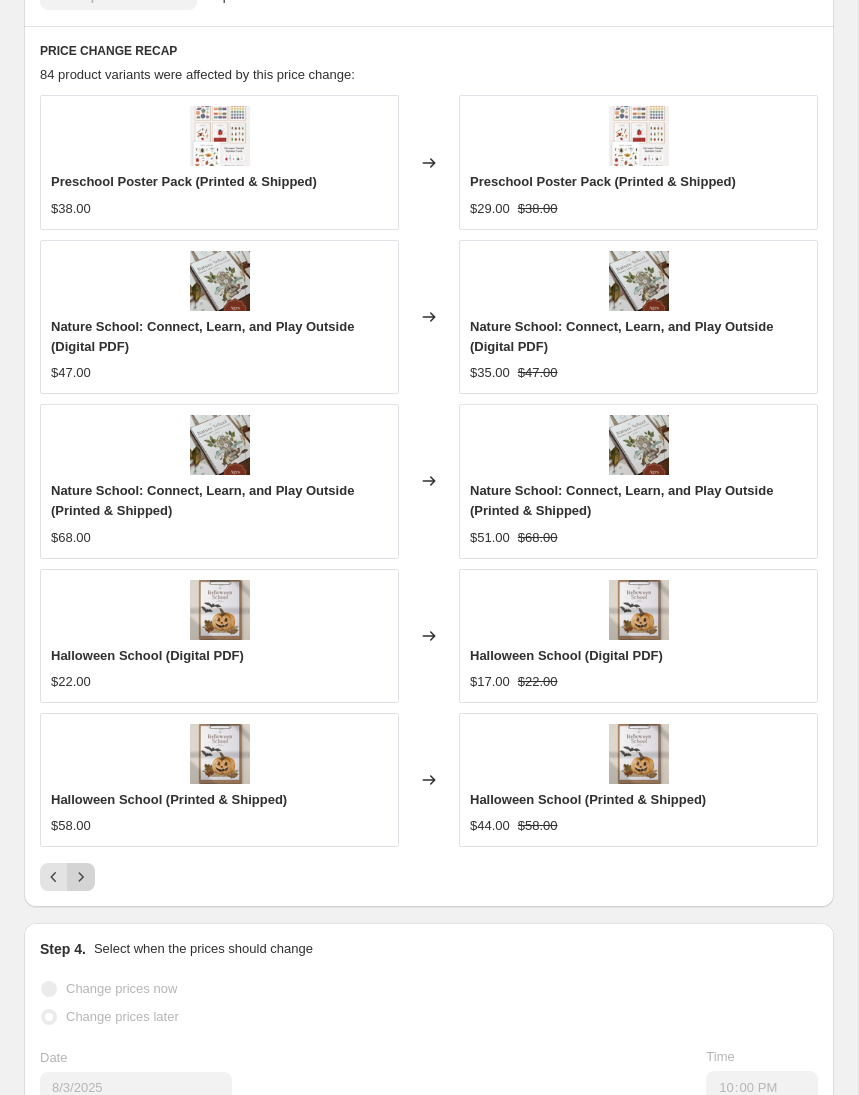 click at bounding box center (81, 877) 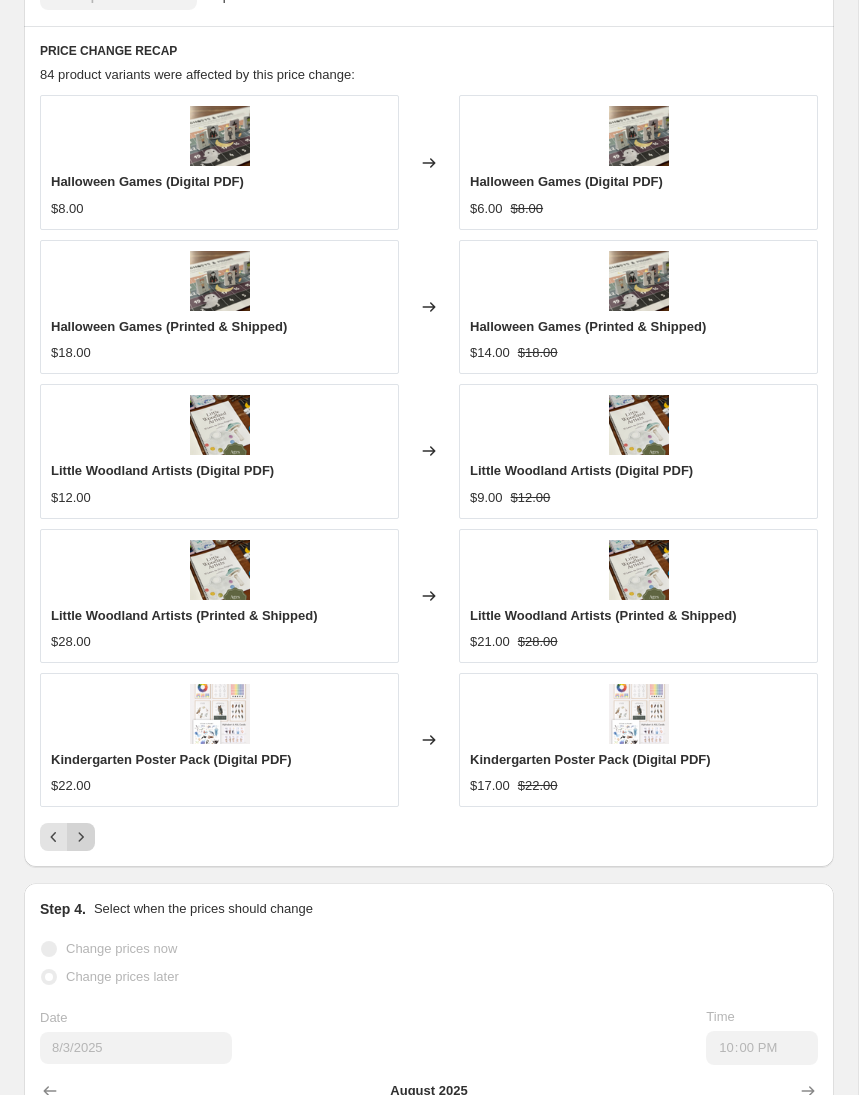 click on "Prices changed successfully This job successfully completed on [DATE] at [TIME]. Prices are scheduled to revert to their original values on [DATE] at [TIME] This job cannot be edited because it has already completed. Revert prices now Step 1. Optionally give your price change job a title (eg "March 30% off sale on boots") 2025 Fall Sale 25% Off Everything This title is just for internal use, customers won't see it Step 2. Select how the prices should change Use bulk price change rules Set product prices individually Use CSV upload Price Change type Change the price to a certain amount Change the price by a certain amount Change the price by a certain percentage Change the price to the current compare at price (price before sale) Change the price by a certain amount relative to the compare at price Change the price by a certain percentage relative to the compare at price Don't change the price Change the price by a certain percentage relative to the cost per item Price change amount -25 84" at bounding box center (421, 131) 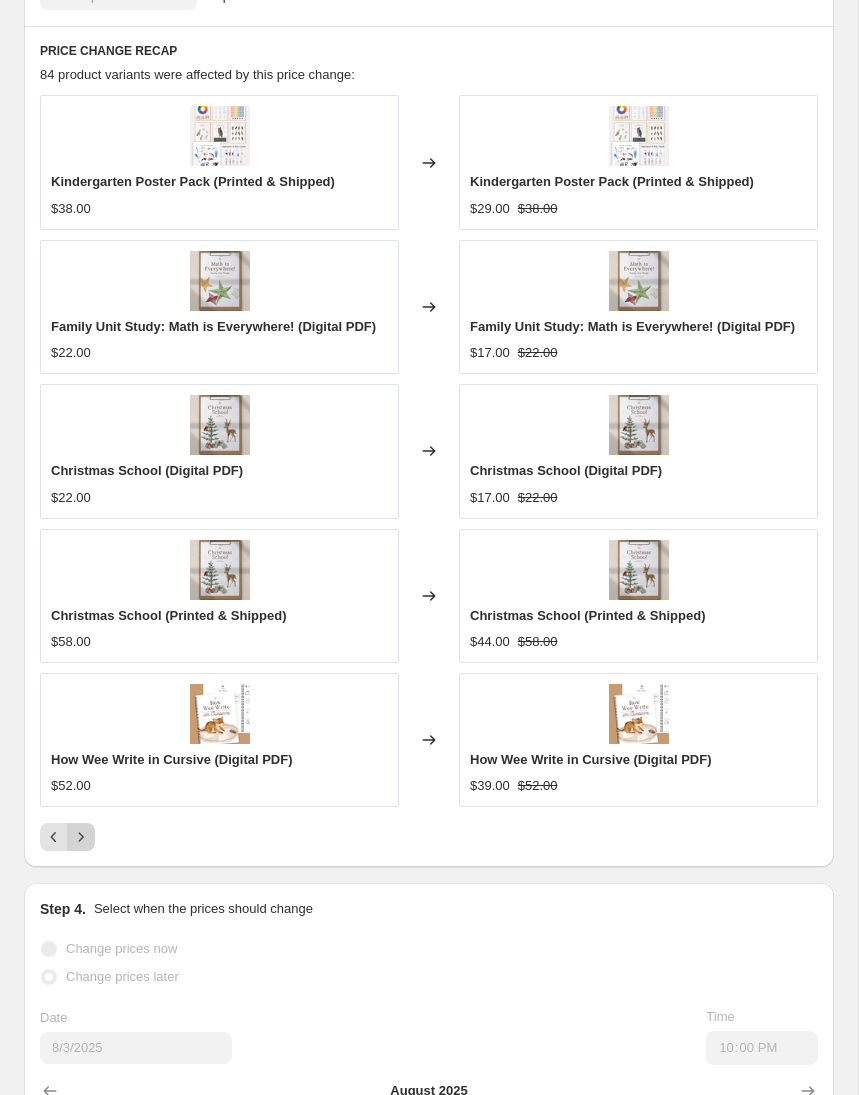 click 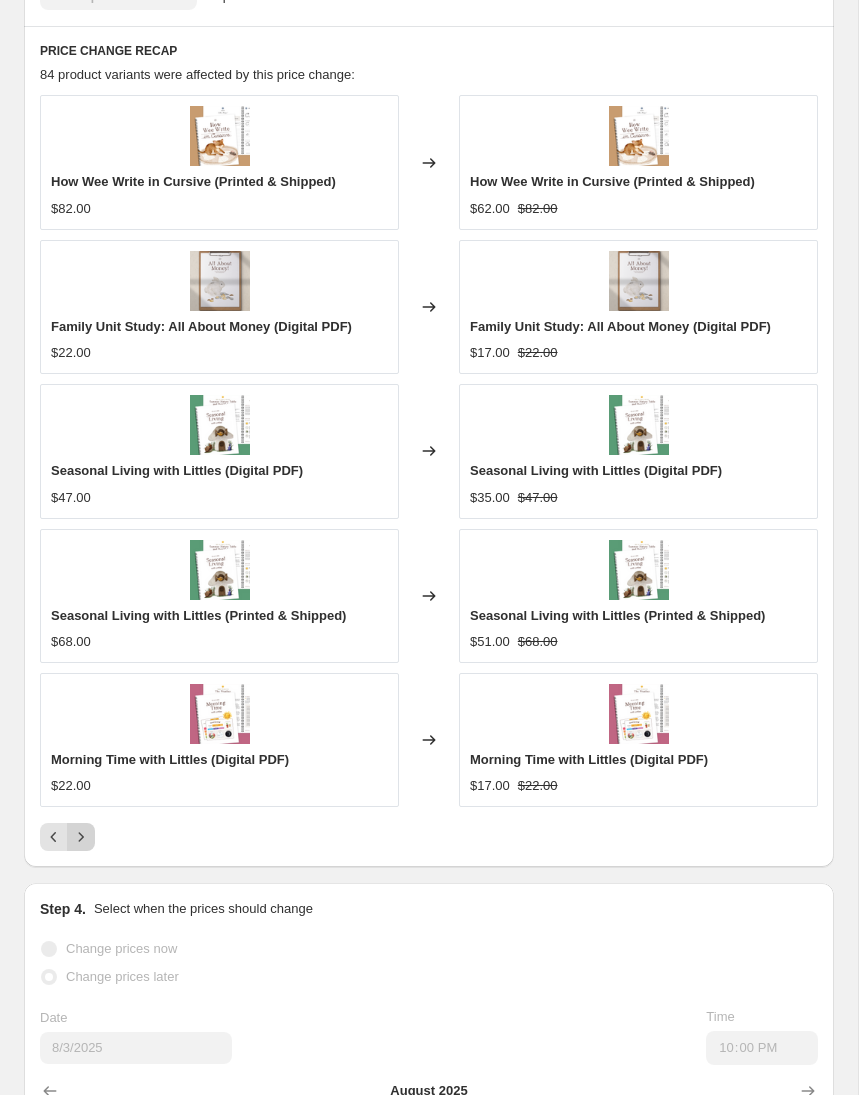 click 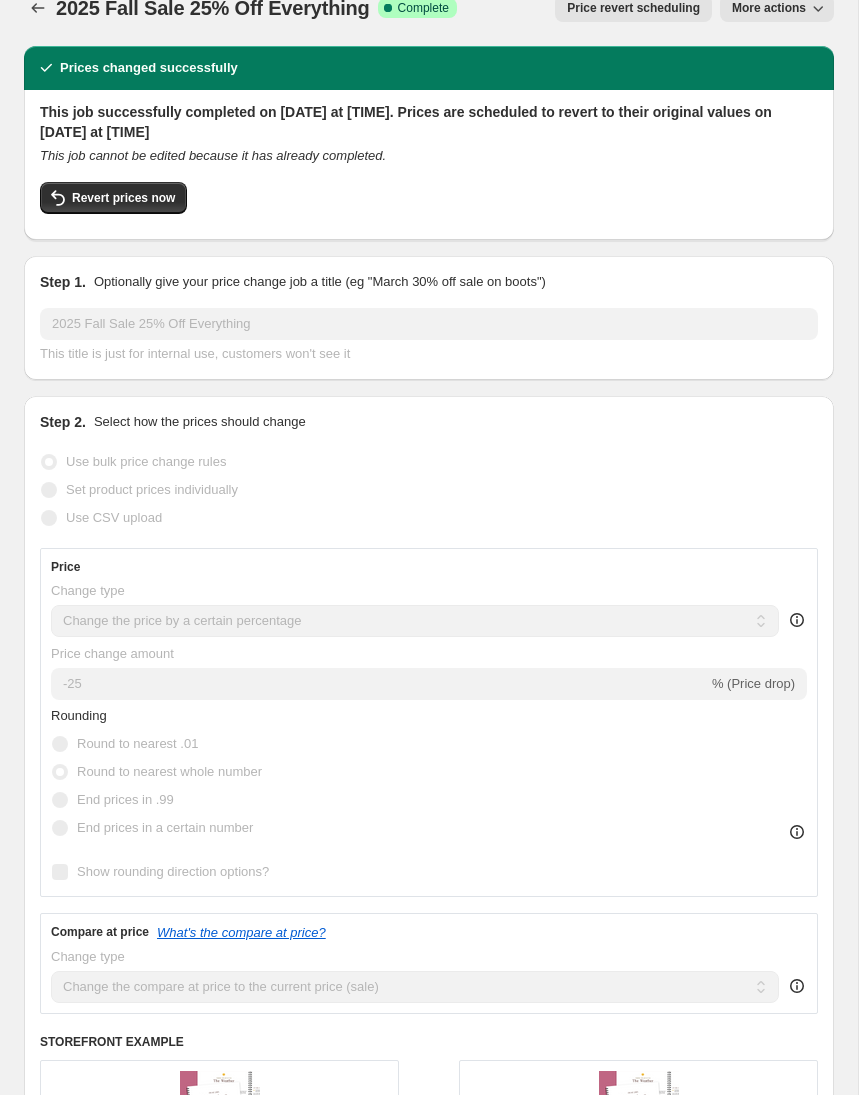 scroll, scrollTop: 0, scrollLeft: 0, axis: both 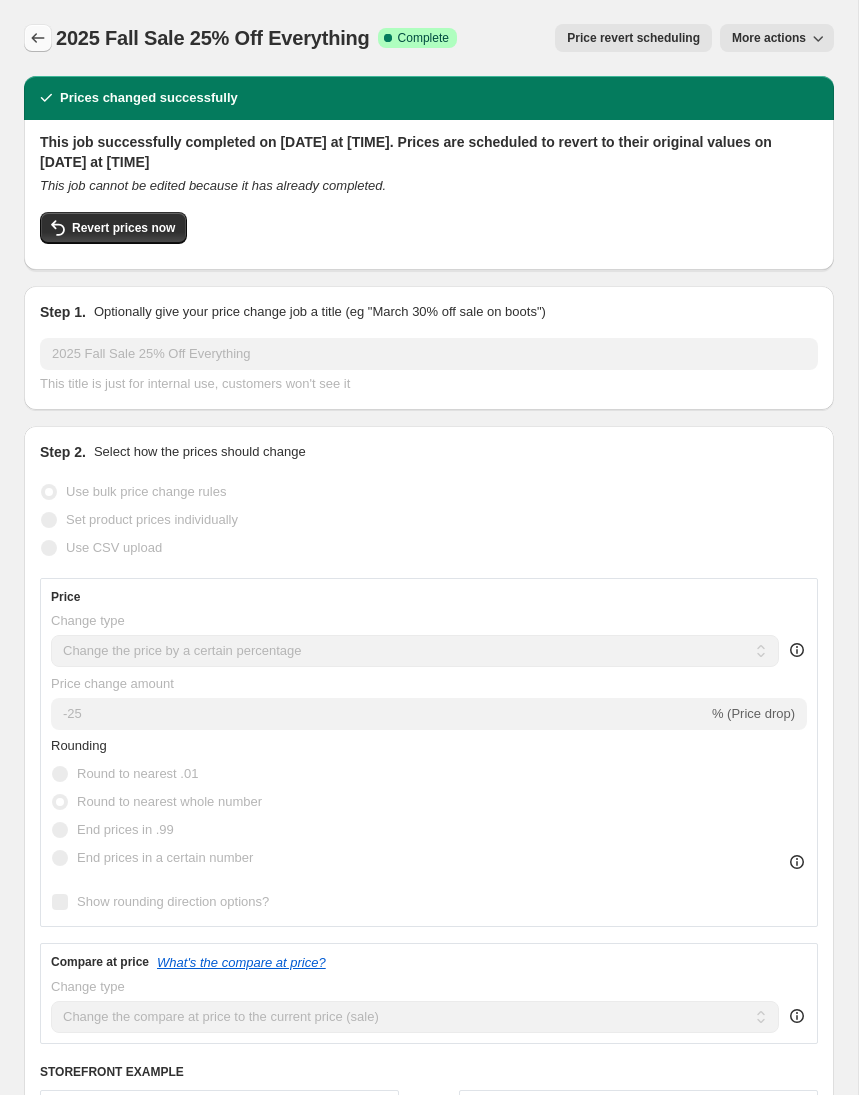 click 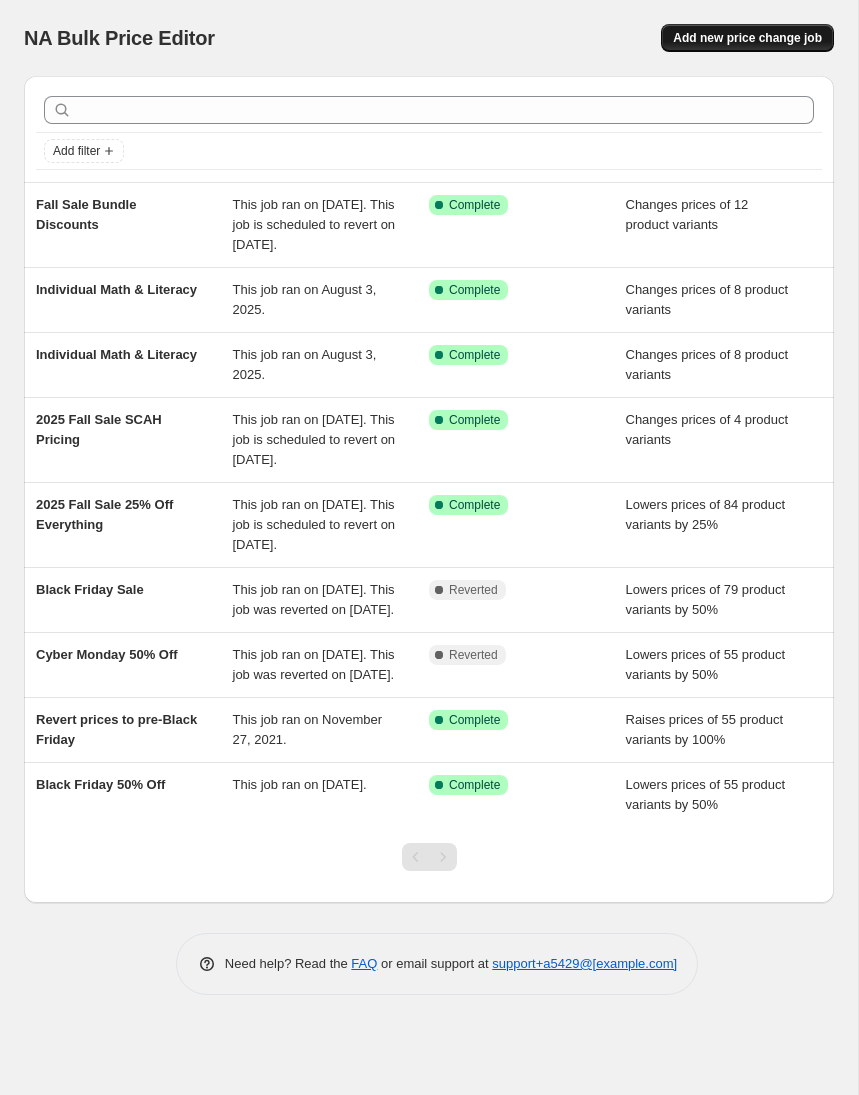 click on "Add new price change job" at bounding box center [747, 38] 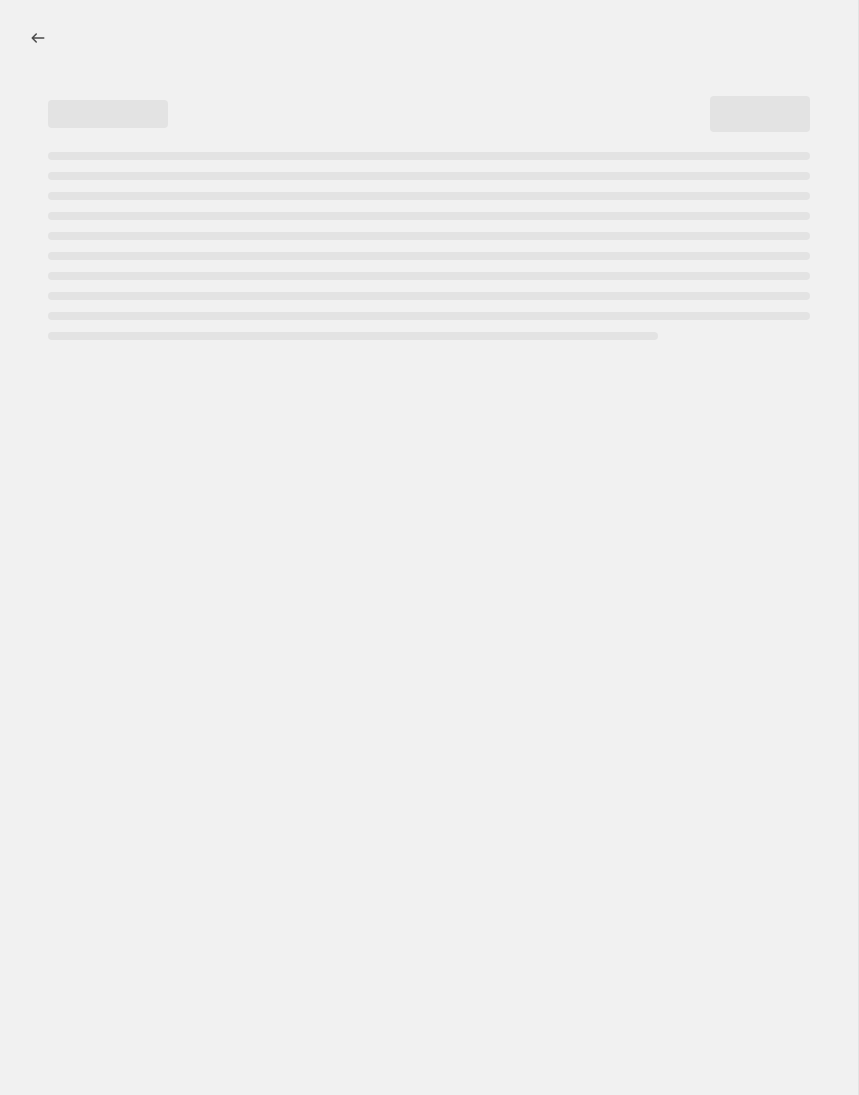 select on "percentage" 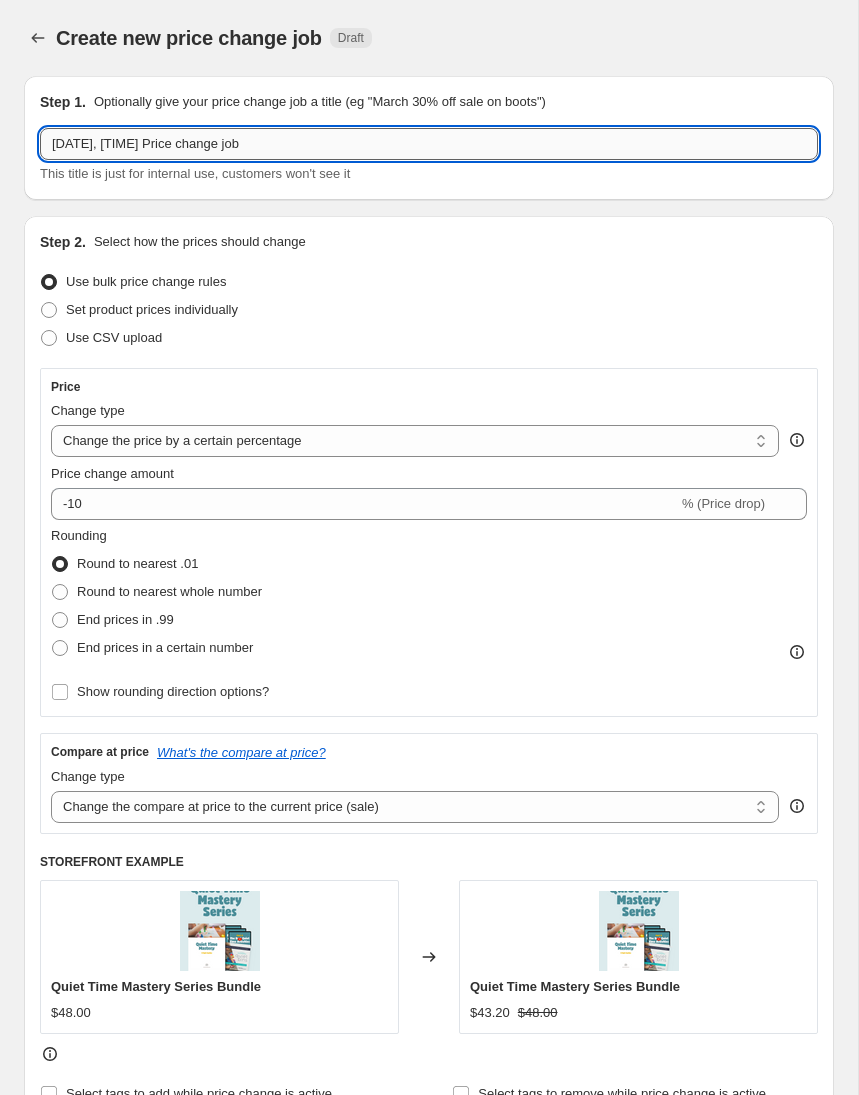 click on "[DATE], [TIME] Price change job" at bounding box center [429, 144] 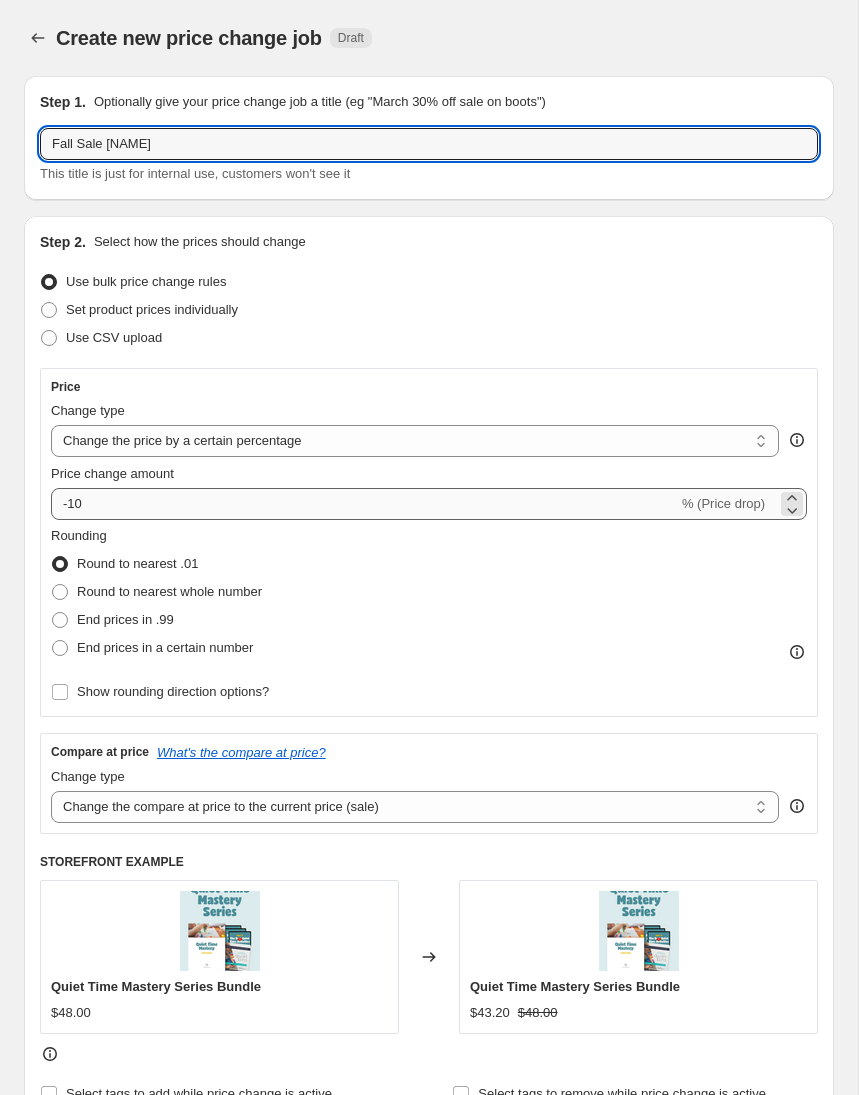 type on "Fall Sale [NAME]" 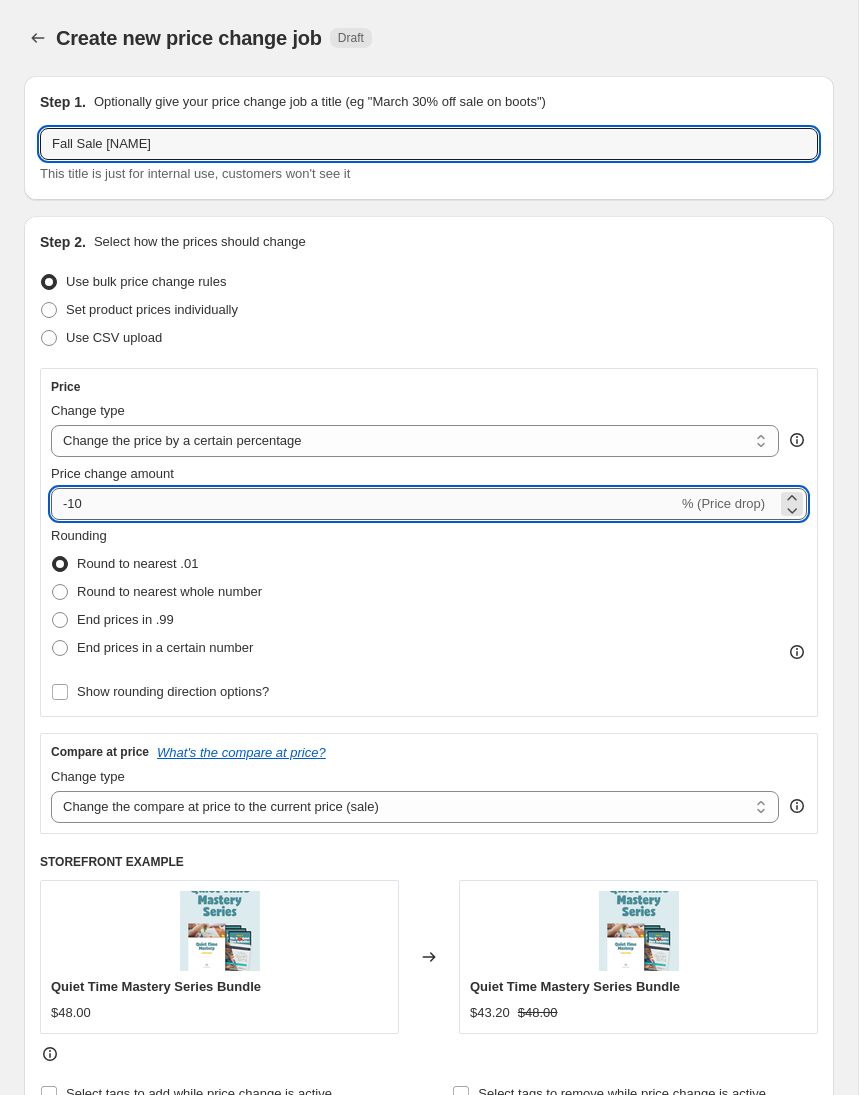 drag, startPoint x: 70, startPoint y: 511, endPoint x: 230, endPoint y: 510, distance: 160.00313 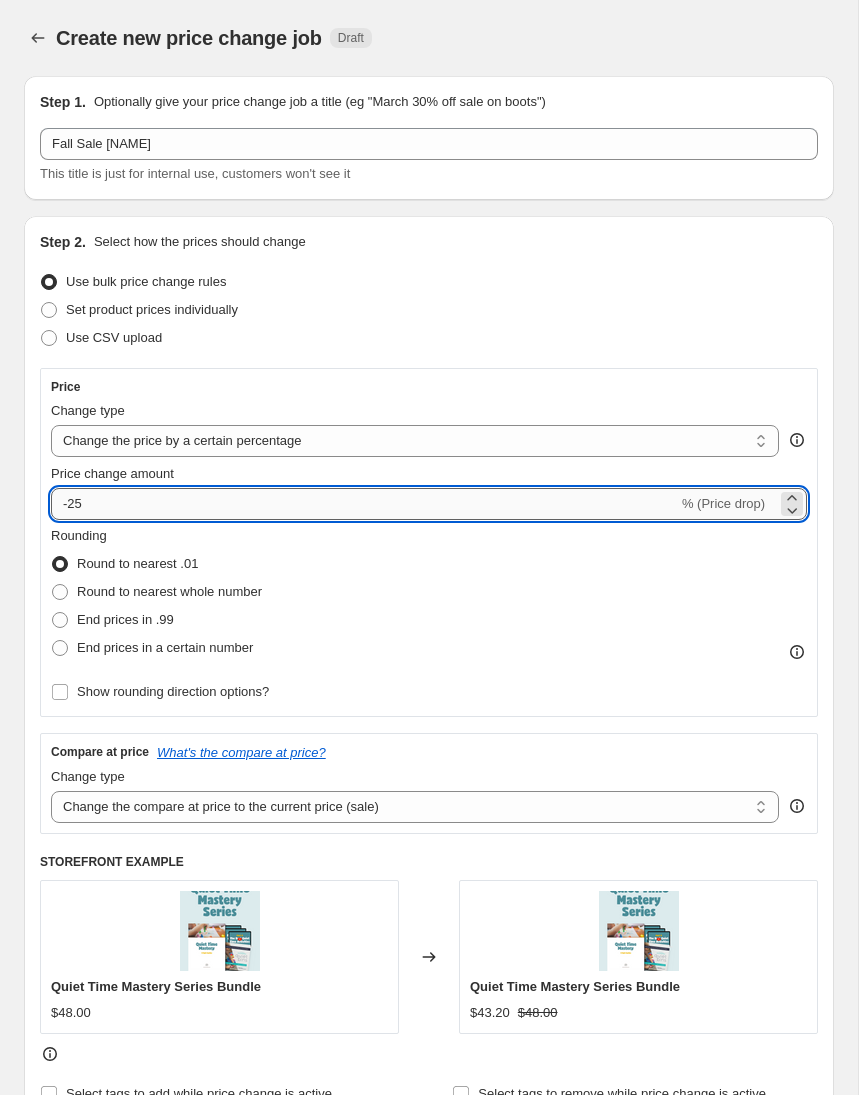 type on "-25" 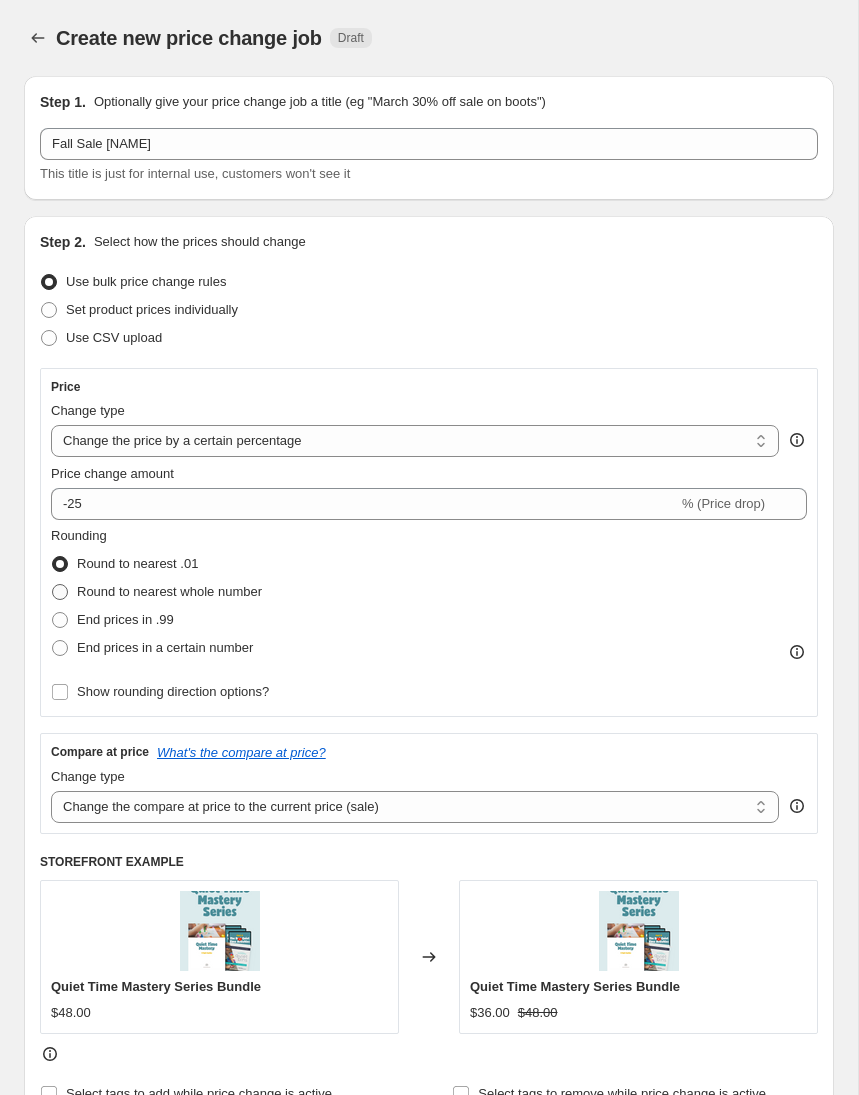 click on "Round to nearest whole number" at bounding box center (169, 591) 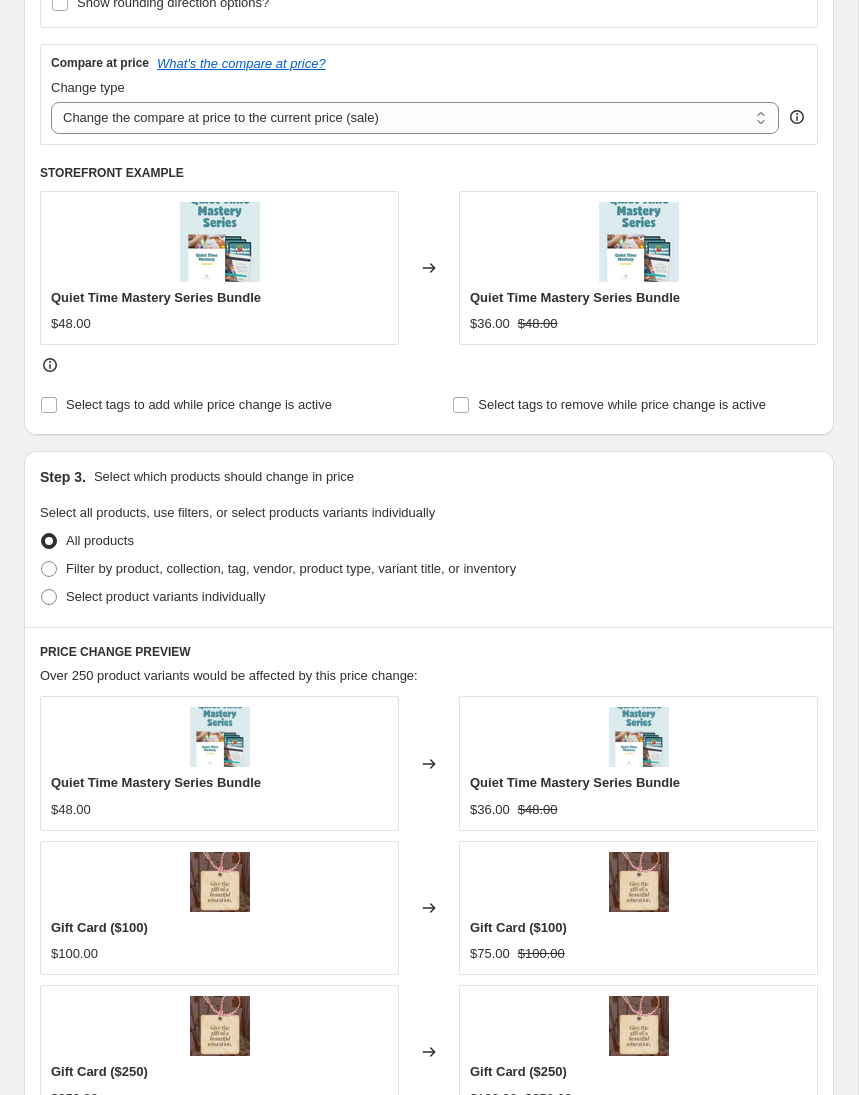 scroll, scrollTop: 693, scrollLeft: 0, axis: vertical 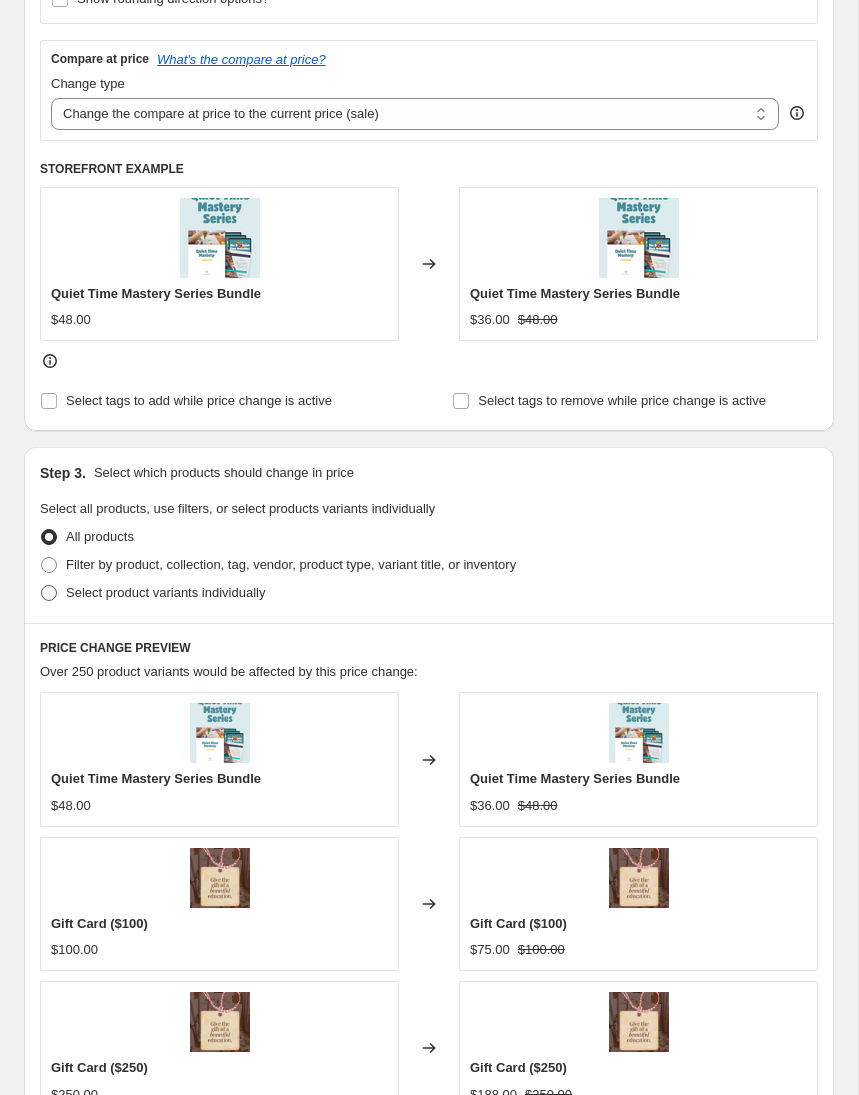 click on "Select product variants individually" at bounding box center (165, 592) 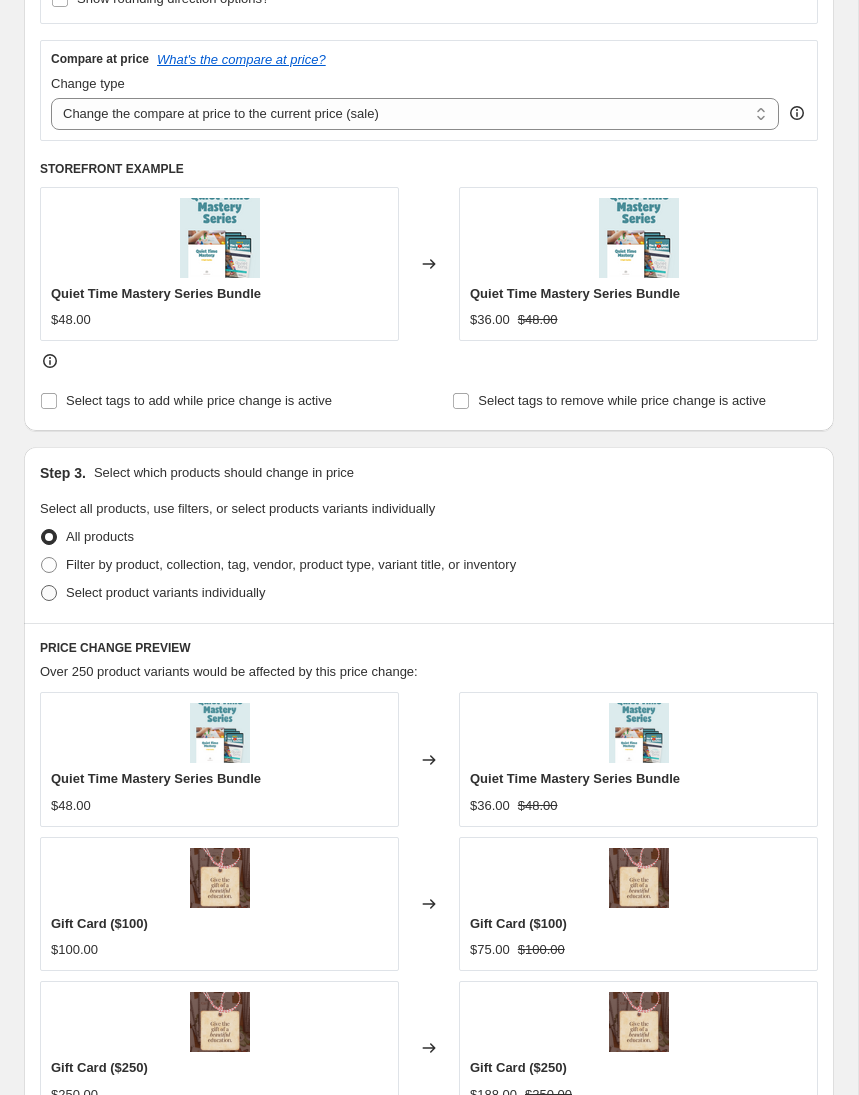 radio on "true" 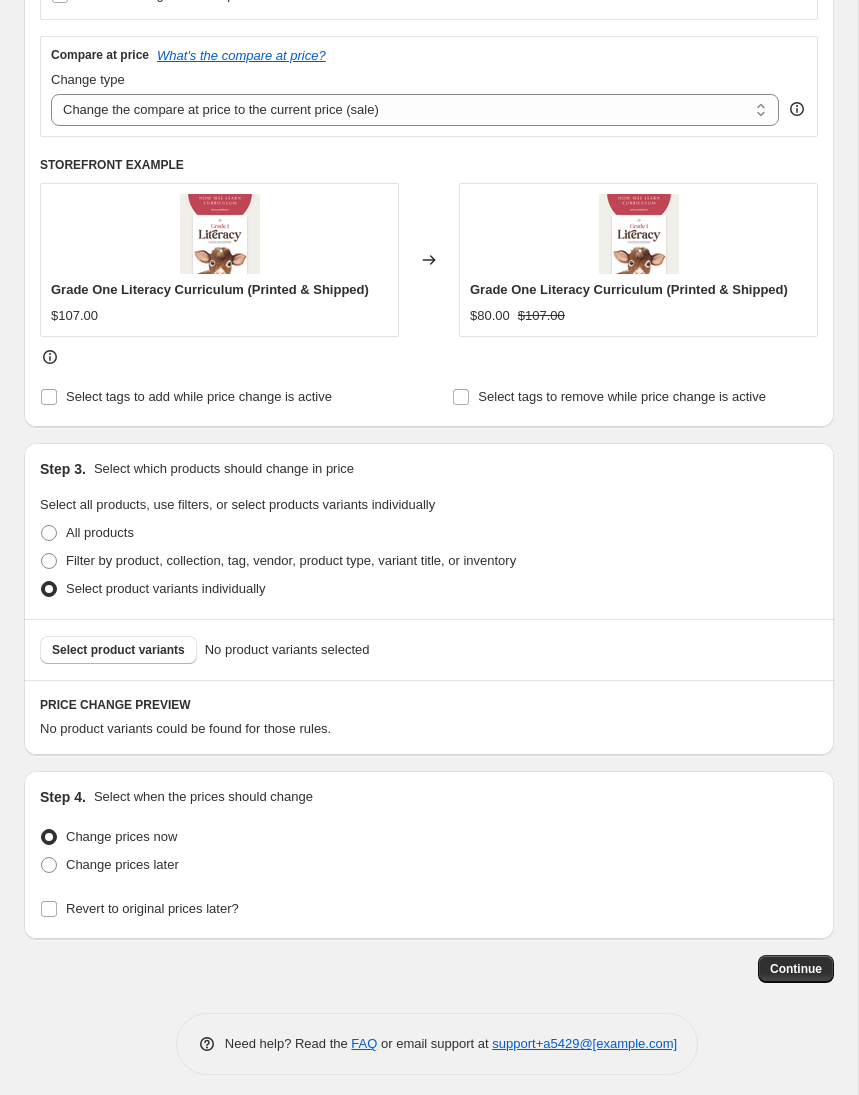 scroll, scrollTop: 707, scrollLeft: 0, axis: vertical 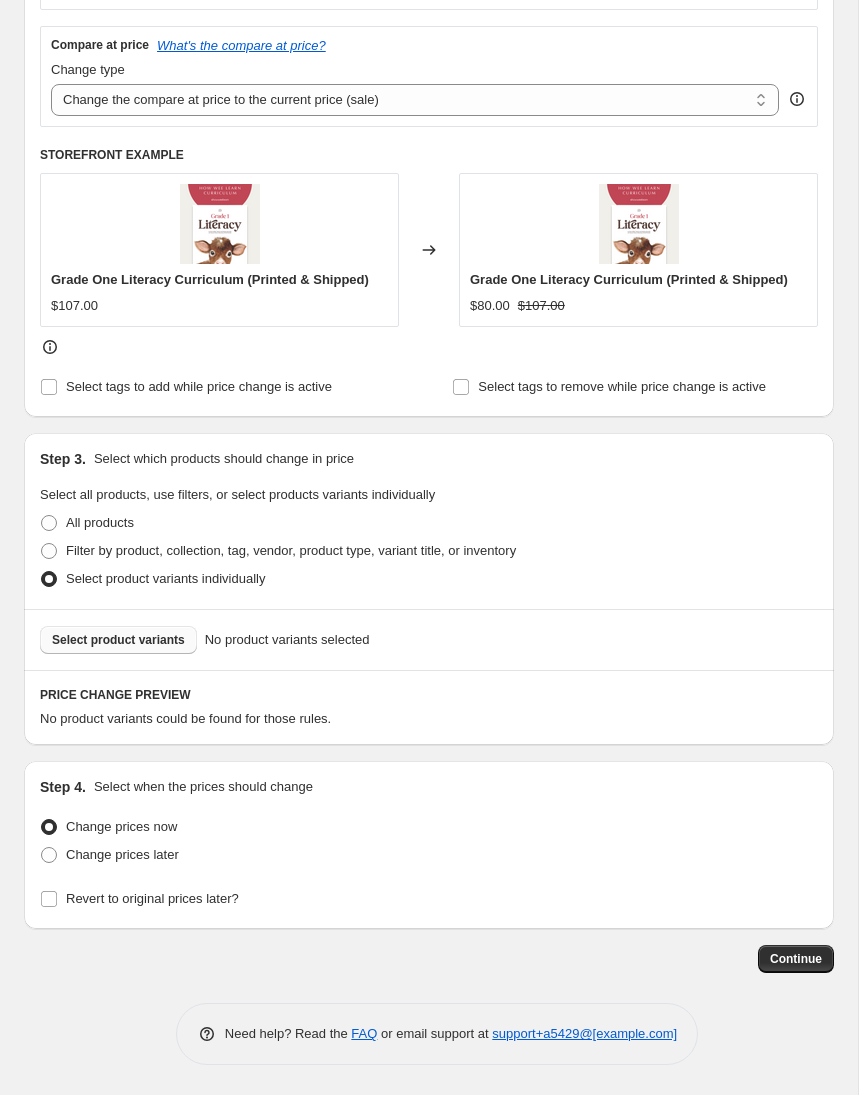 click on "Select product variants" at bounding box center [118, 640] 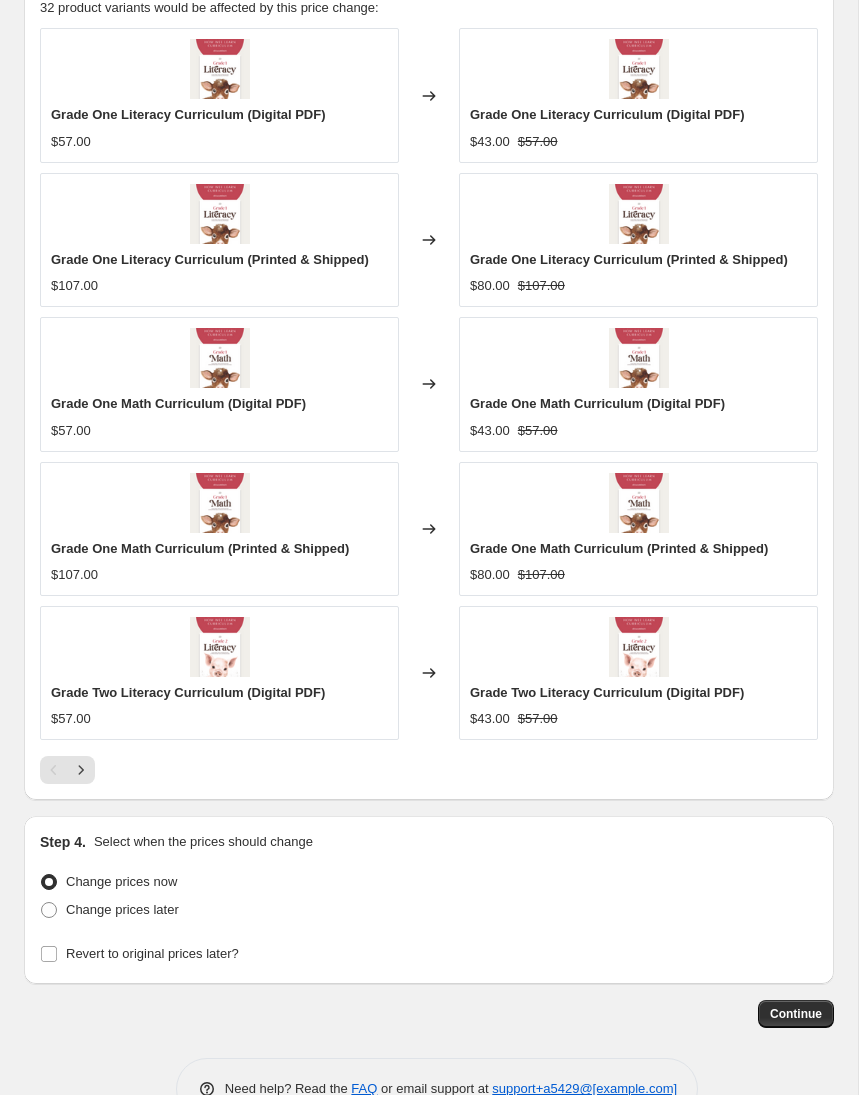 scroll, scrollTop: 1473, scrollLeft: 0, axis: vertical 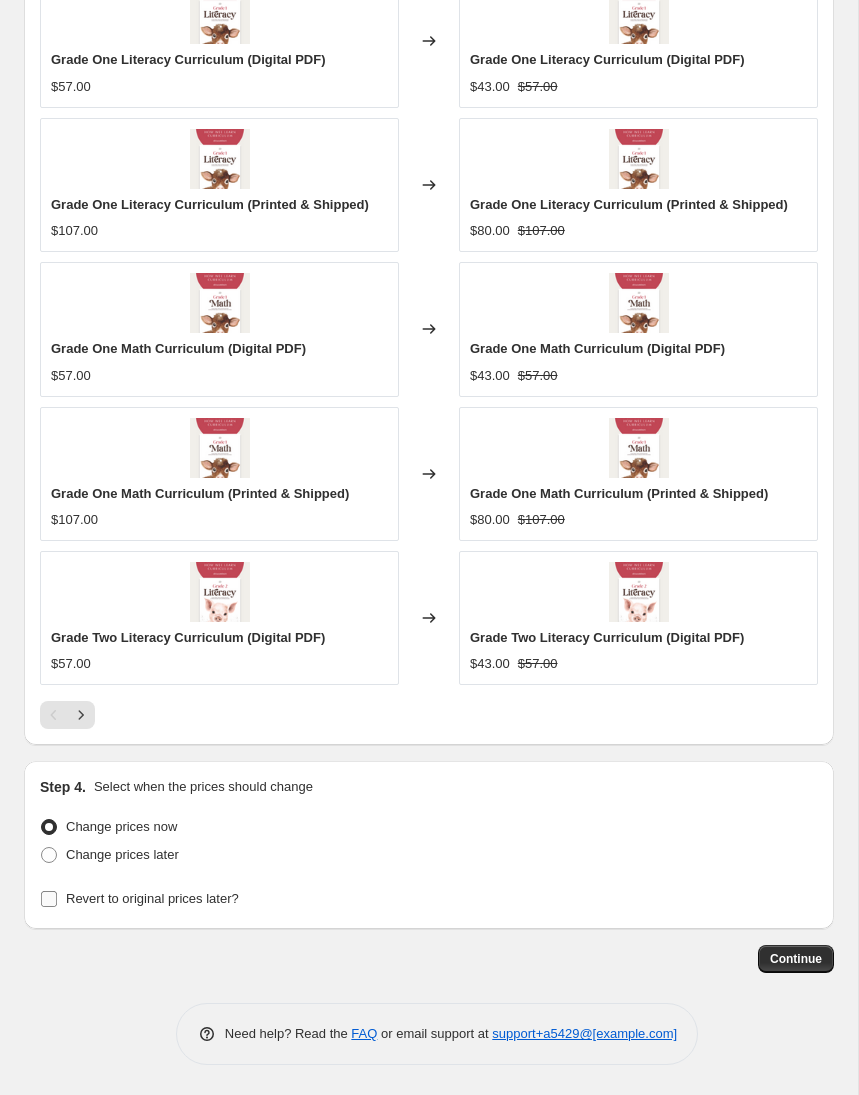 click on "Revert to original prices later?" at bounding box center (139, 899) 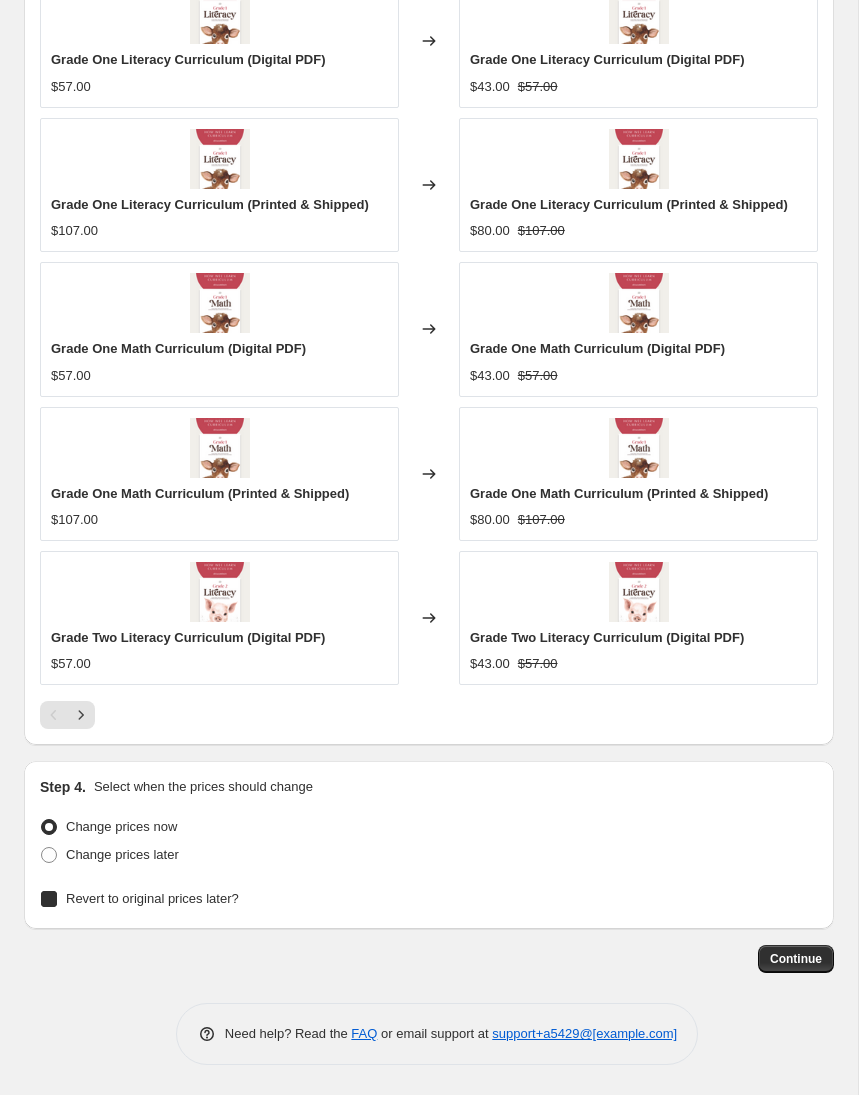checkbox on "true" 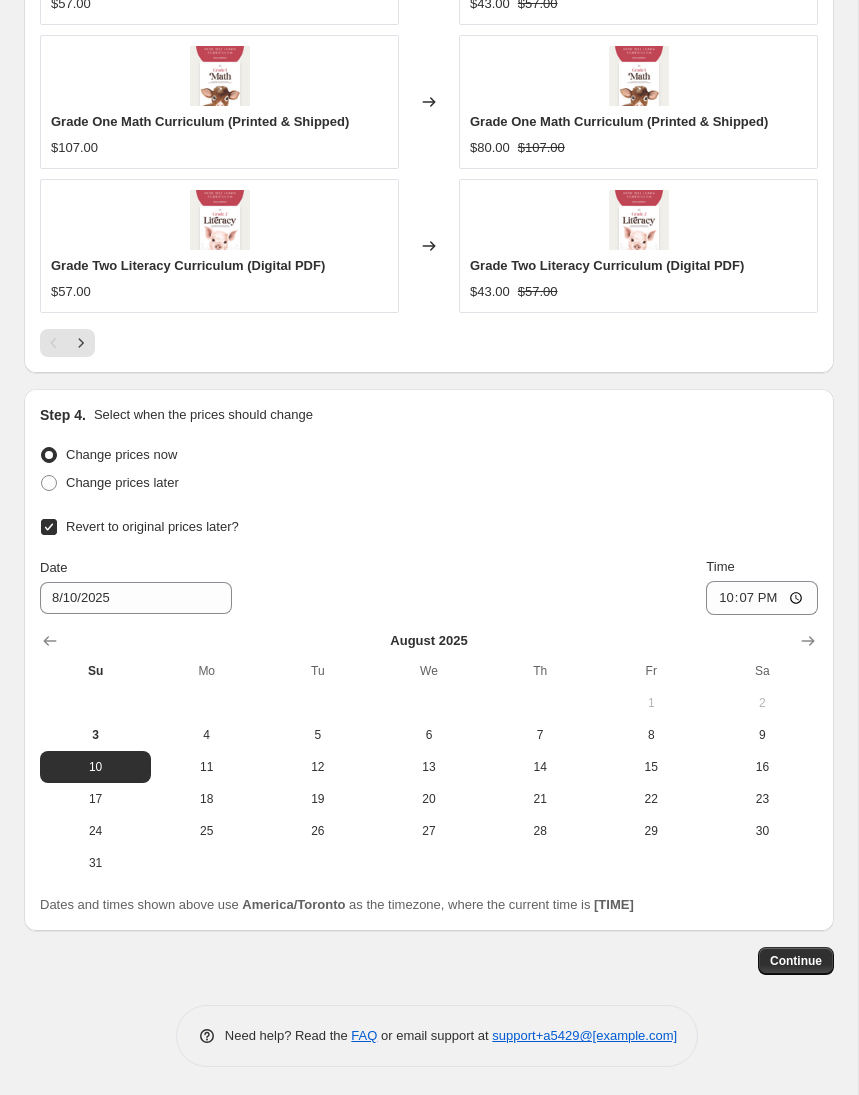 scroll, scrollTop: 1847, scrollLeft: 0, axis: vertical 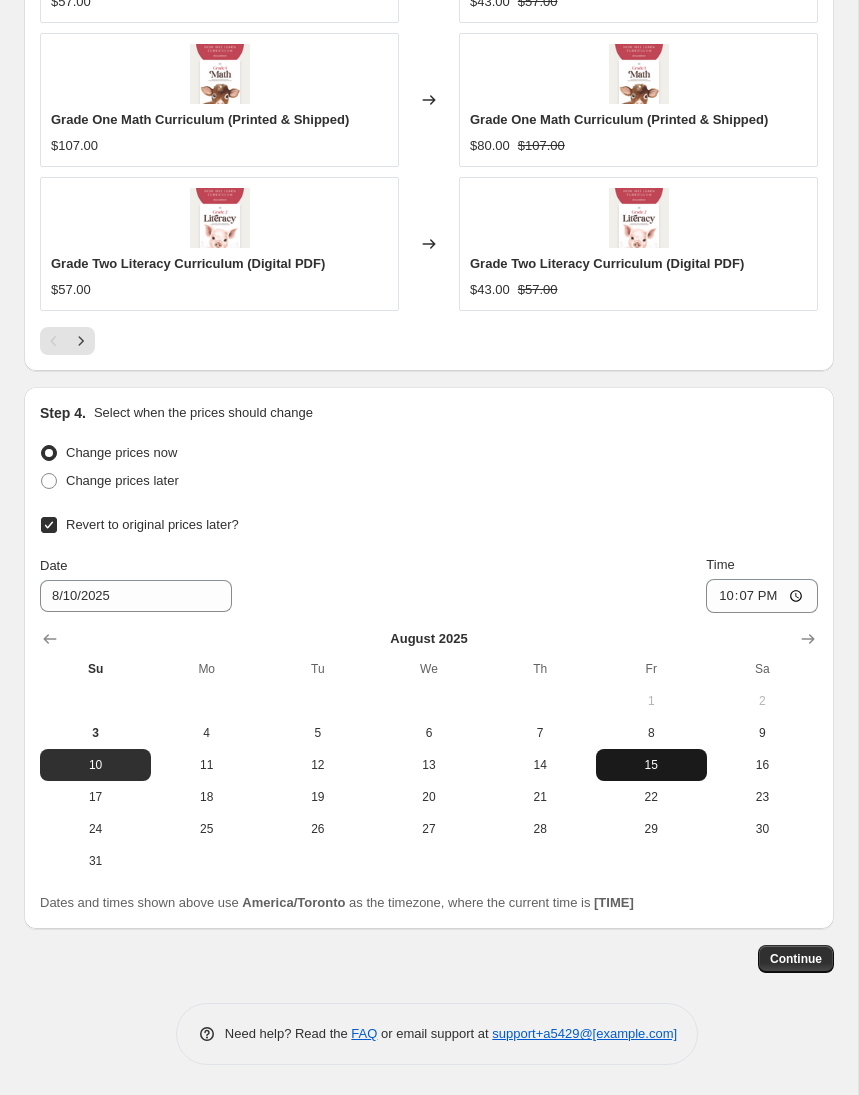click on "15" at bounding box center (651, 765) 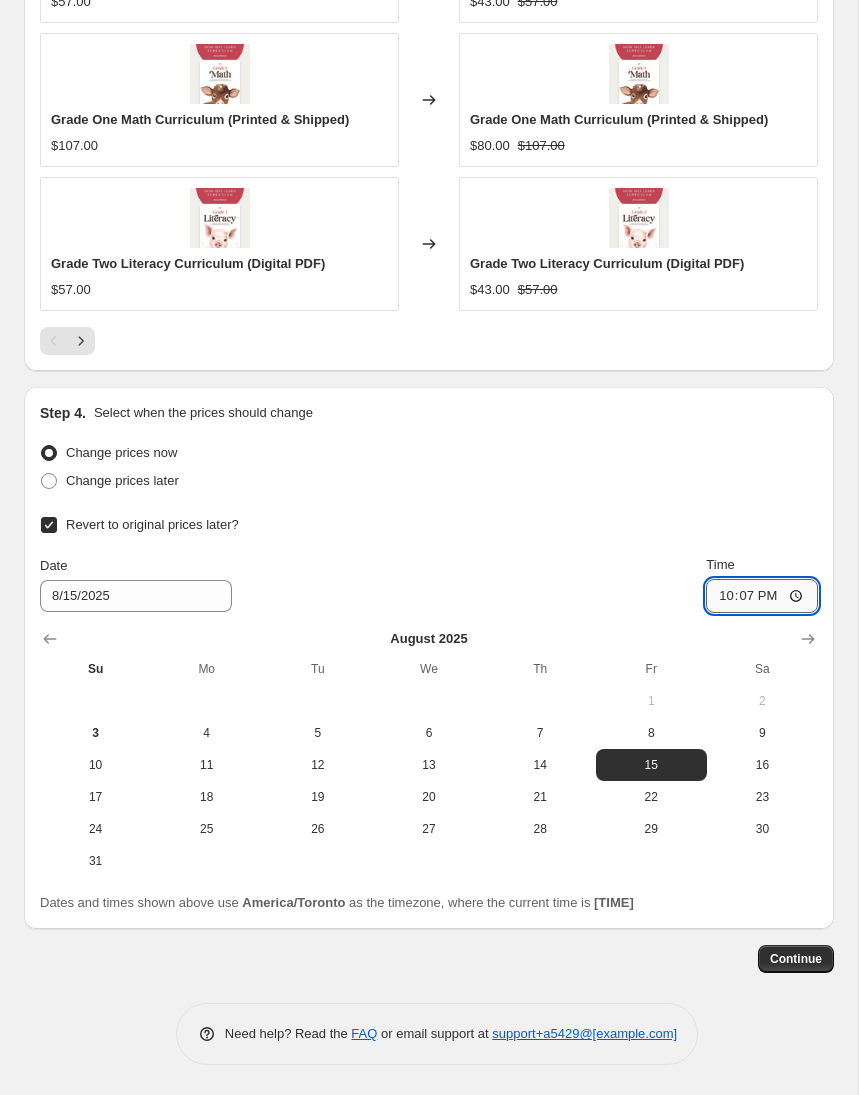 click on "22:07" at bounding box center (762, 596) 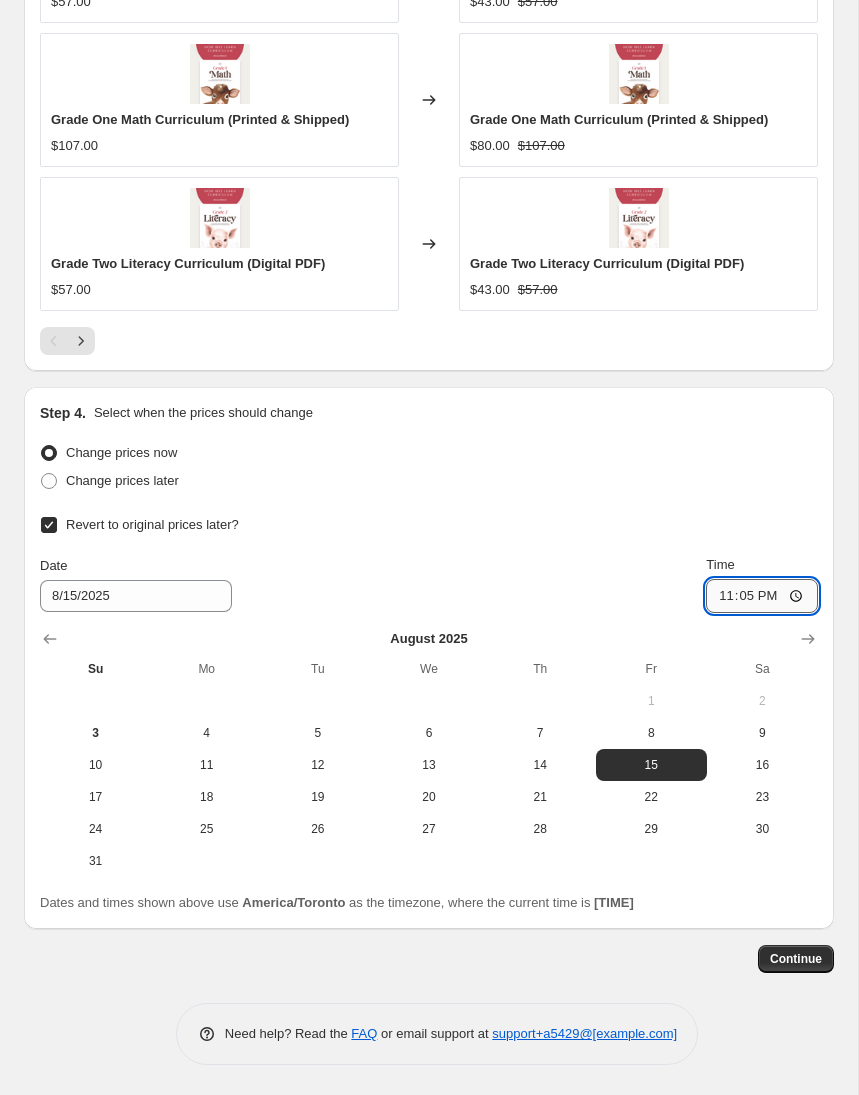 type on "23:59" 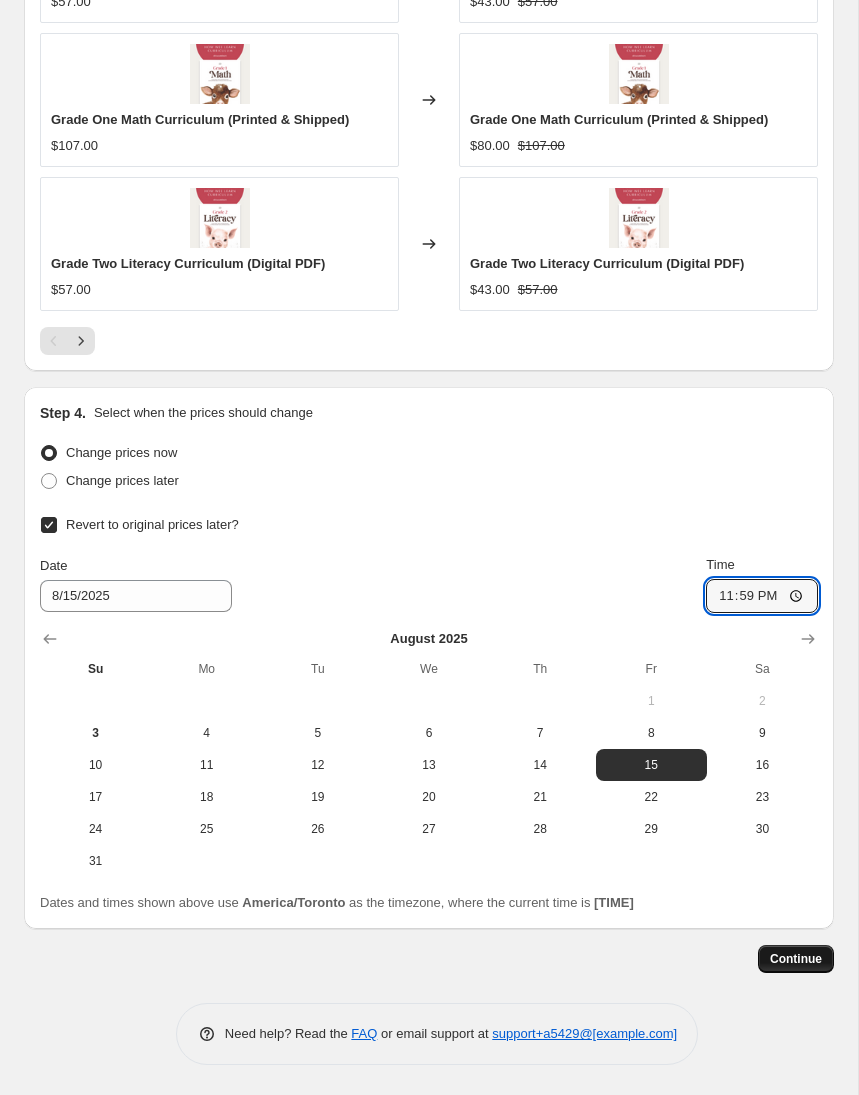 click on "Continue" at bounding box center (796, 959) 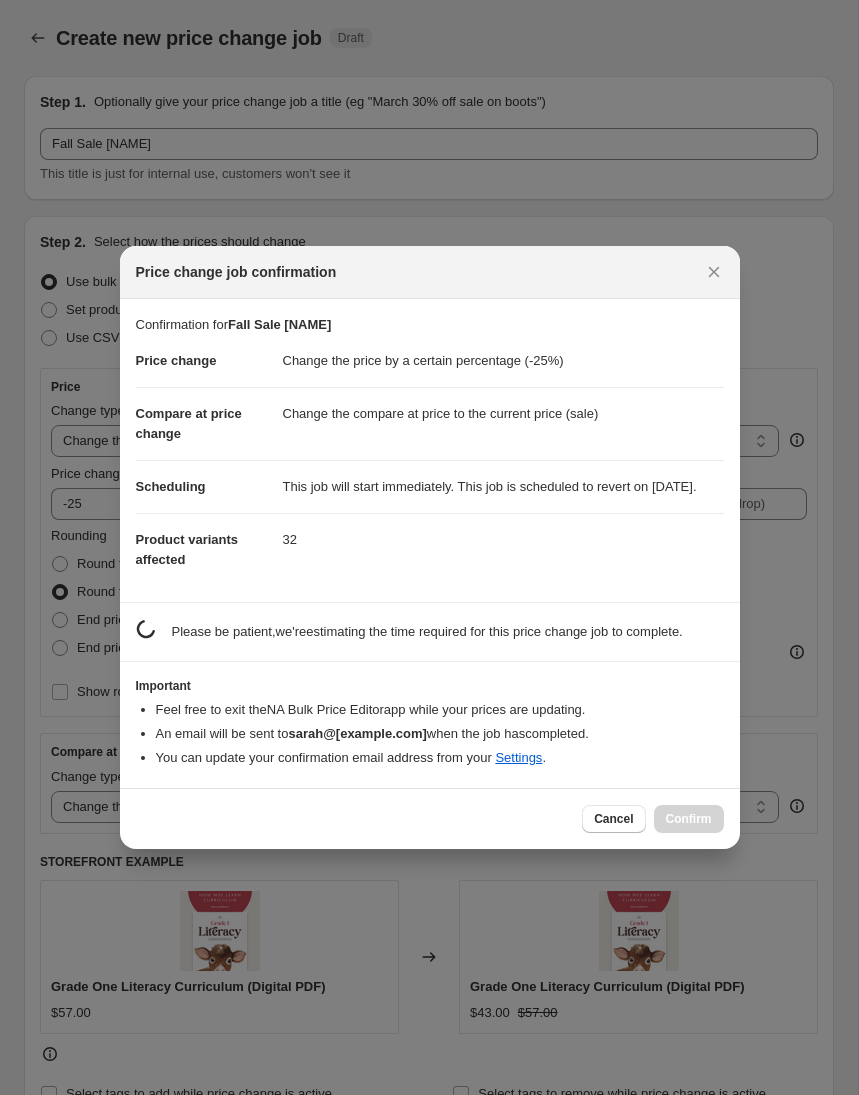 scroll, scrollTop: 1847, scrollLeft: 0, axis: vertical 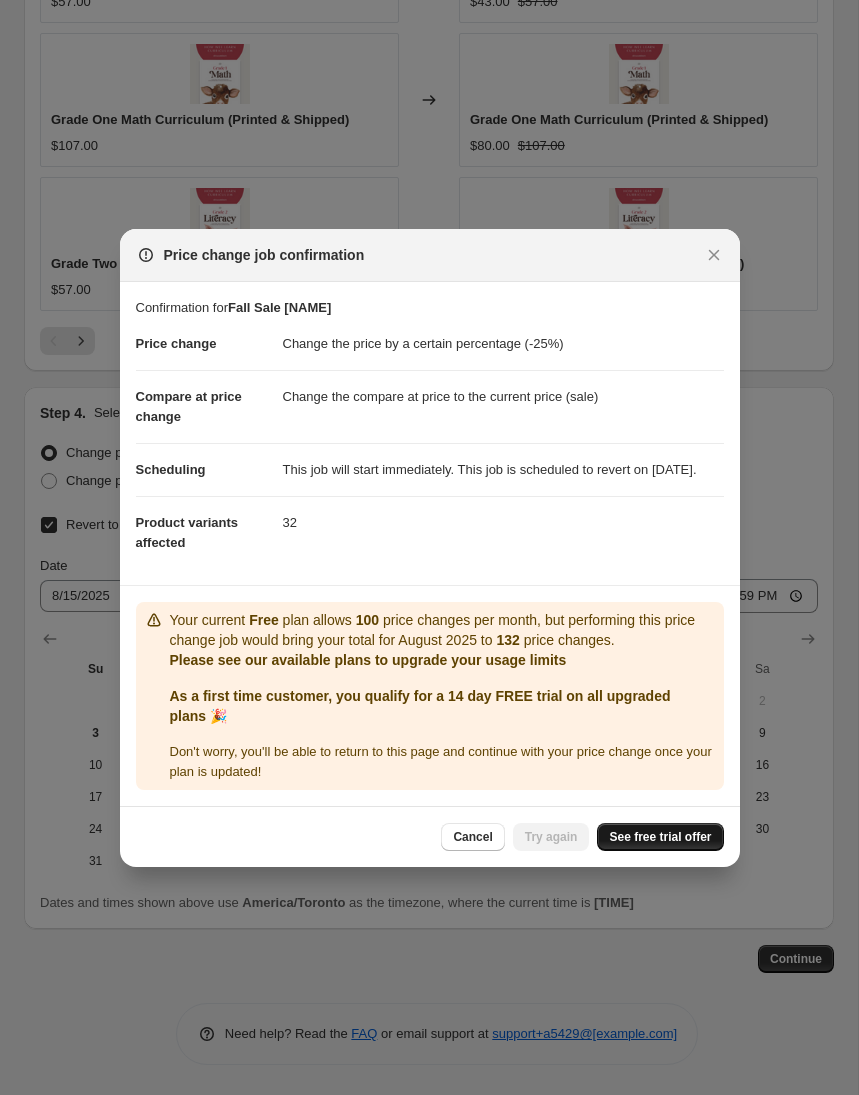 click on "See free trial offer" at bounding box center (660, 837) 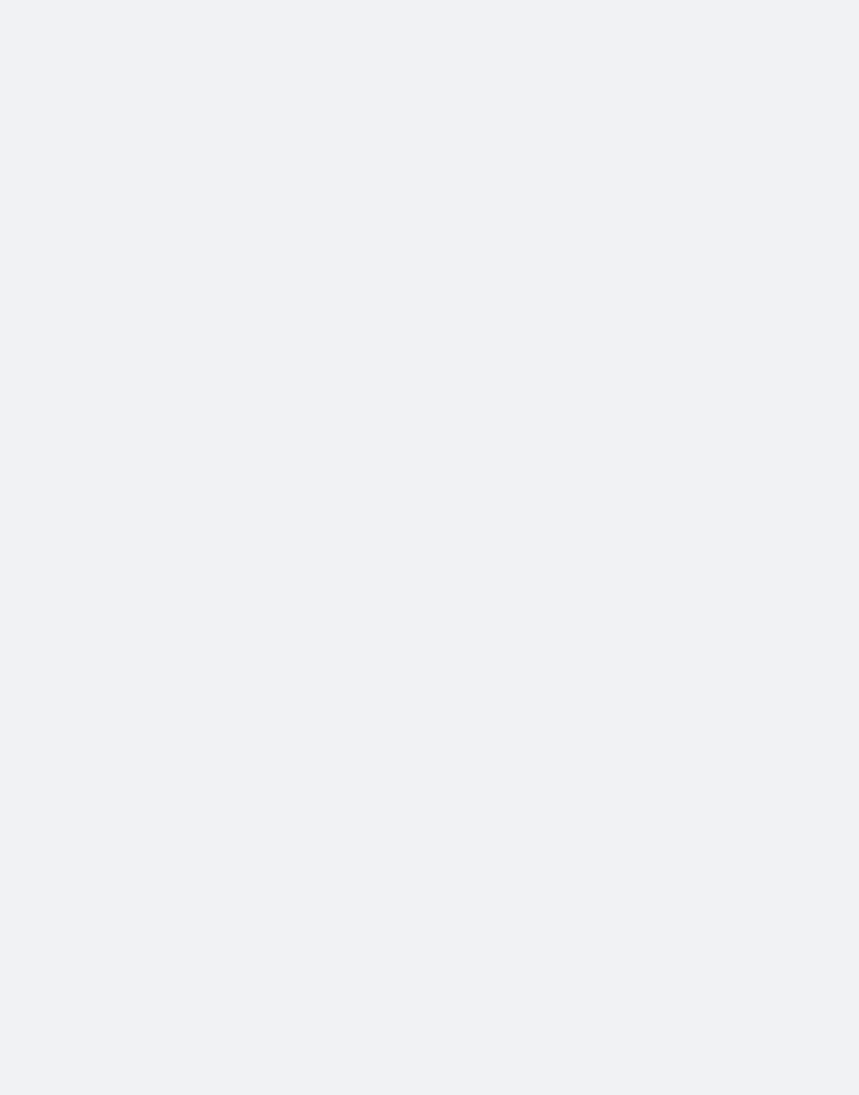 scroll, scrollTop: 0, scrollLeft: 0, axis: both 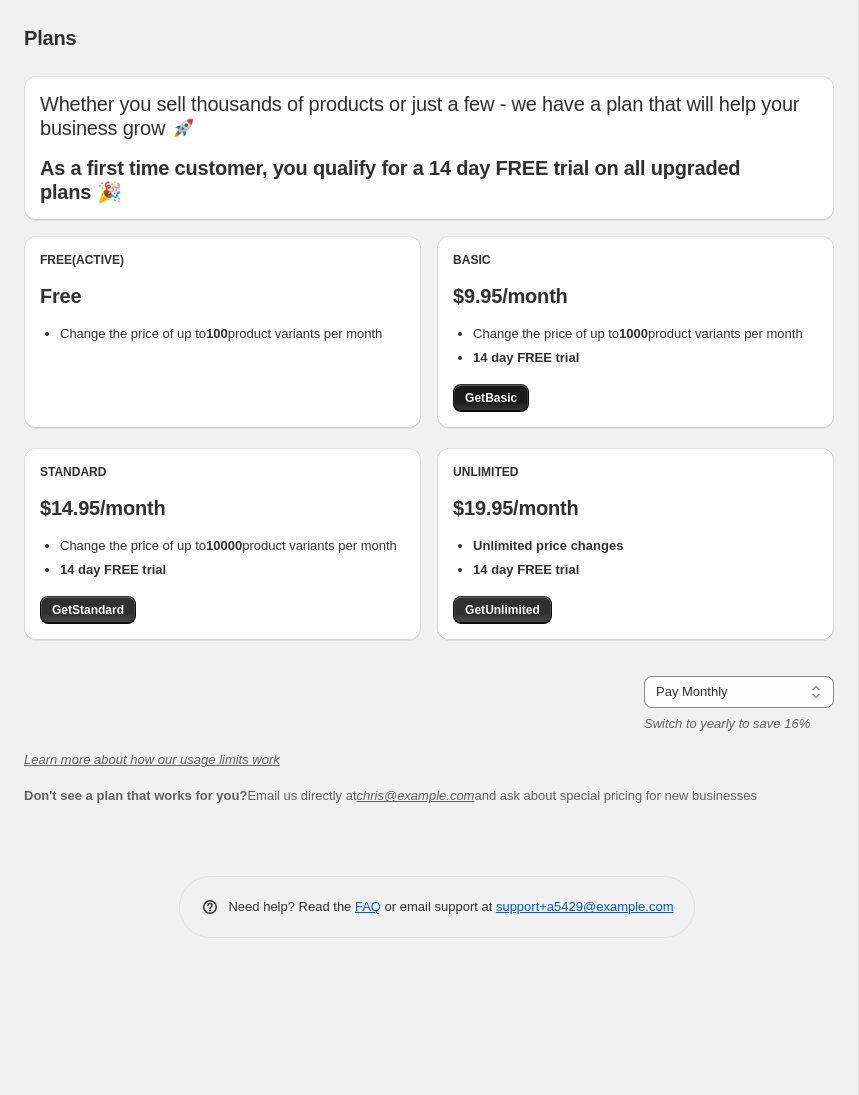 click on "Get  Basic" at bounding box center (491, 398) 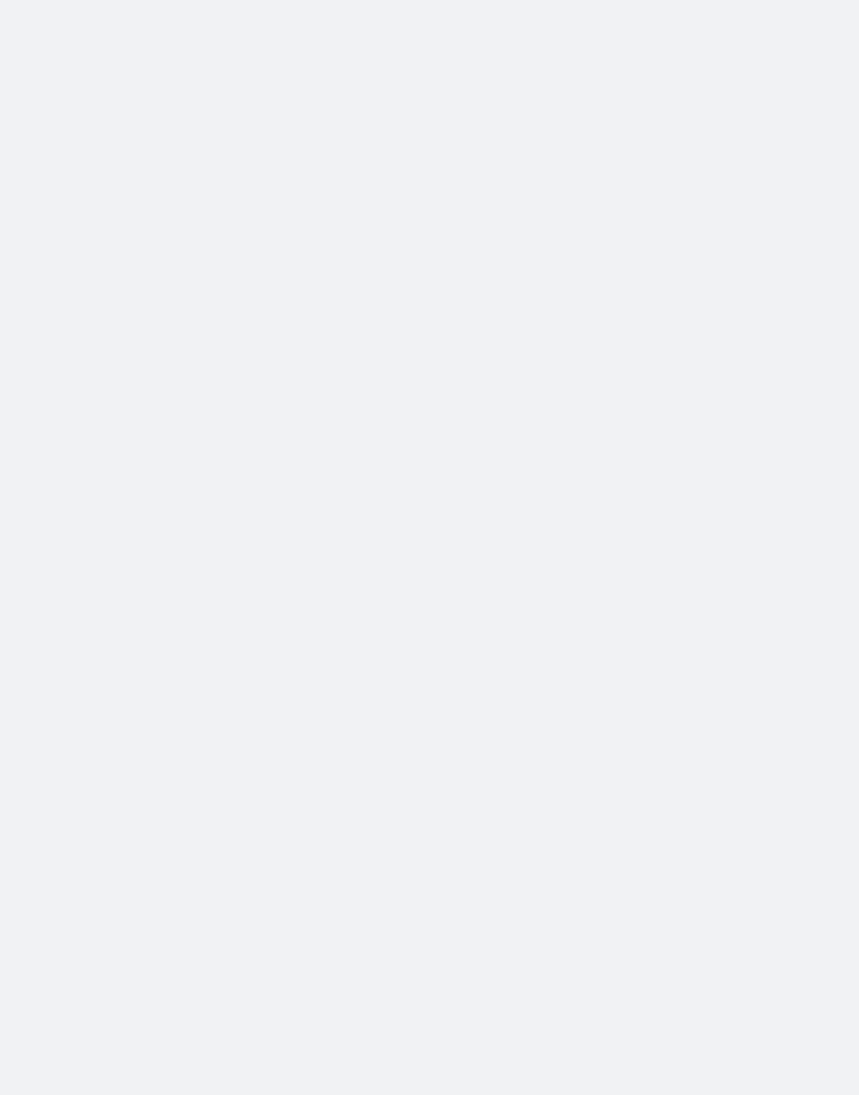 scroll, scrollTop: 0, scrollLeft: 0, axis: both 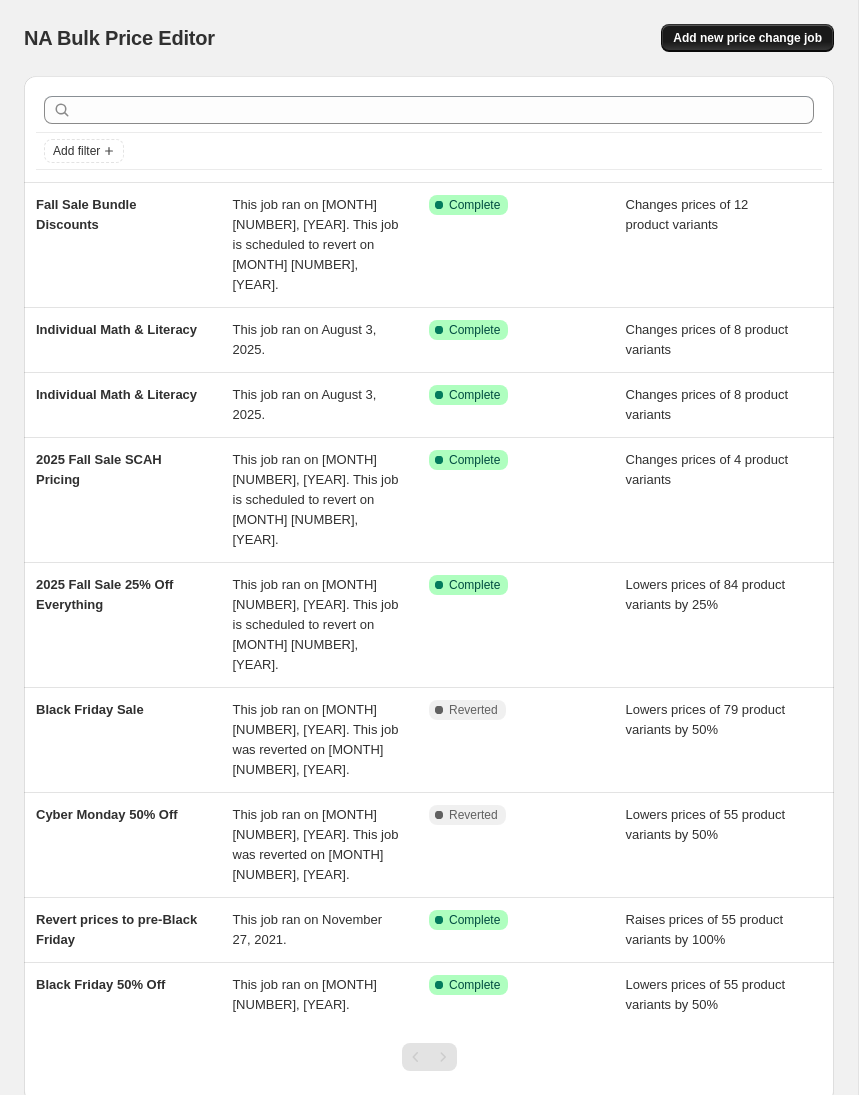 click on "Add new price change job" at bounding box center (747, 38) 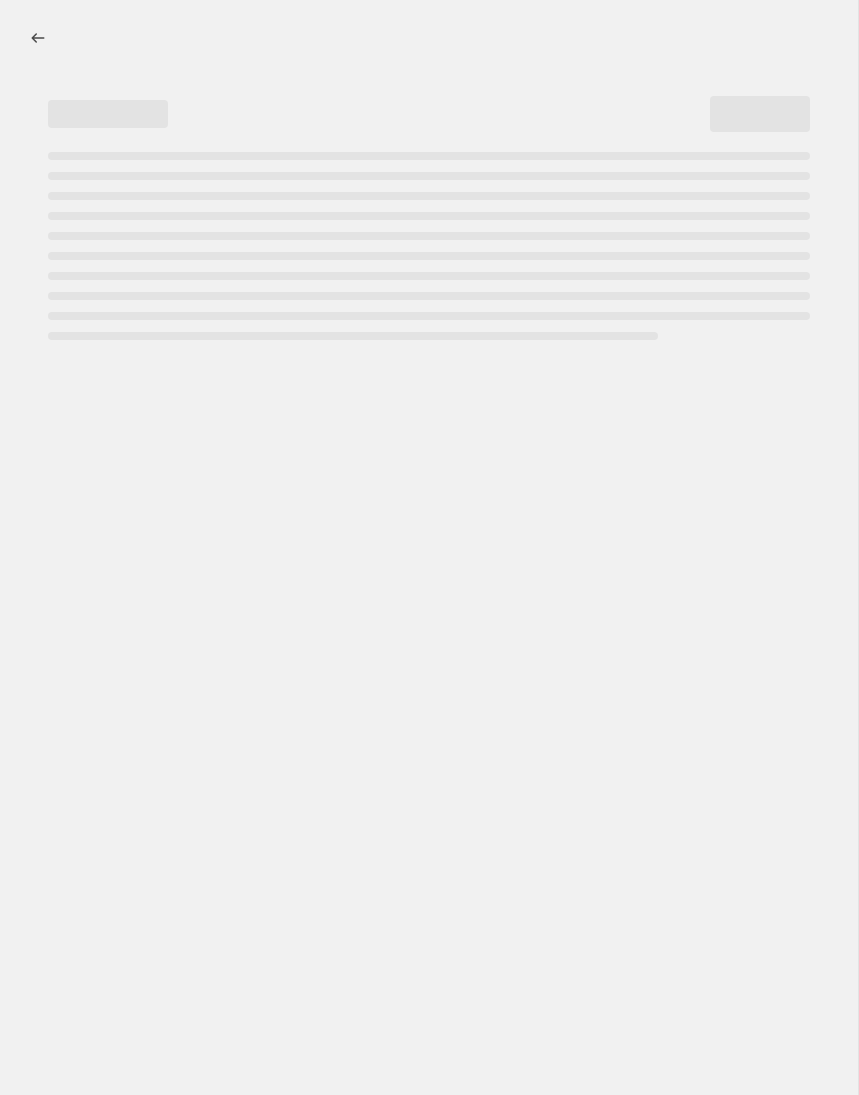 select on "percentage" 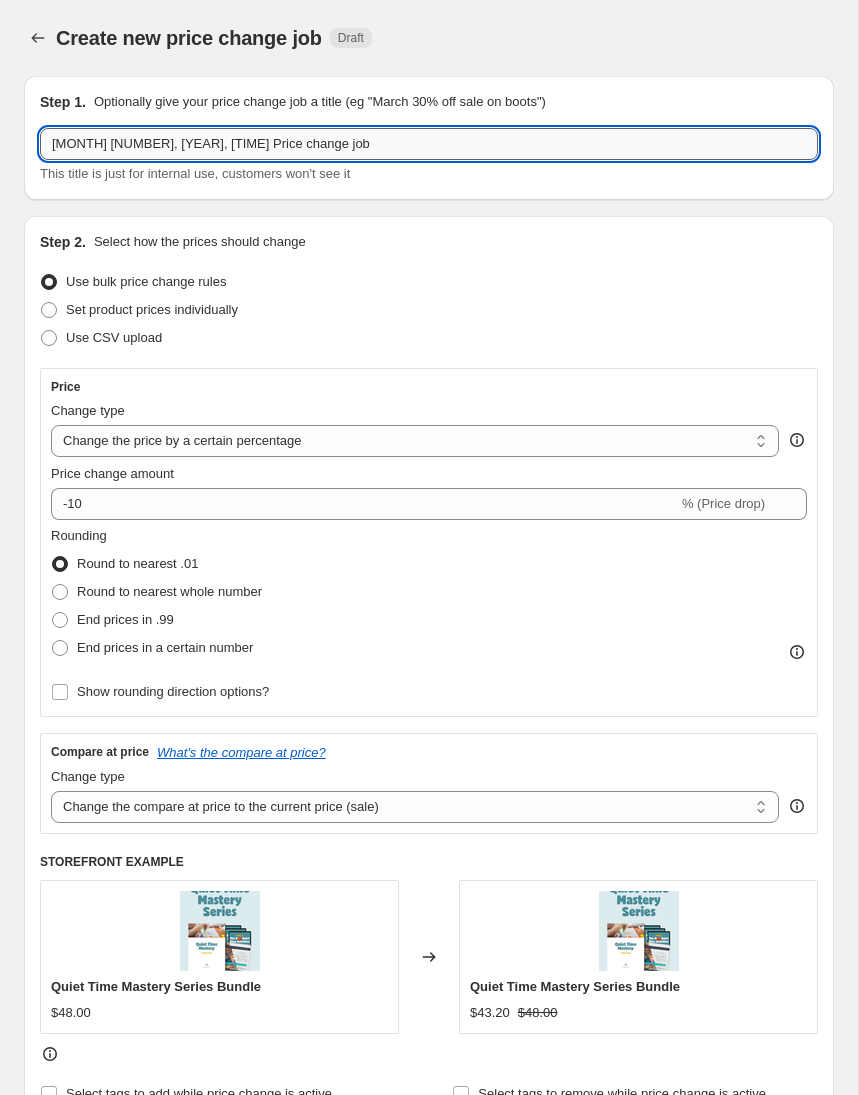 click on "[MONTH] [NUMBER], [YEAR], [TIME] Price change job" at bounding box center [429, 144] 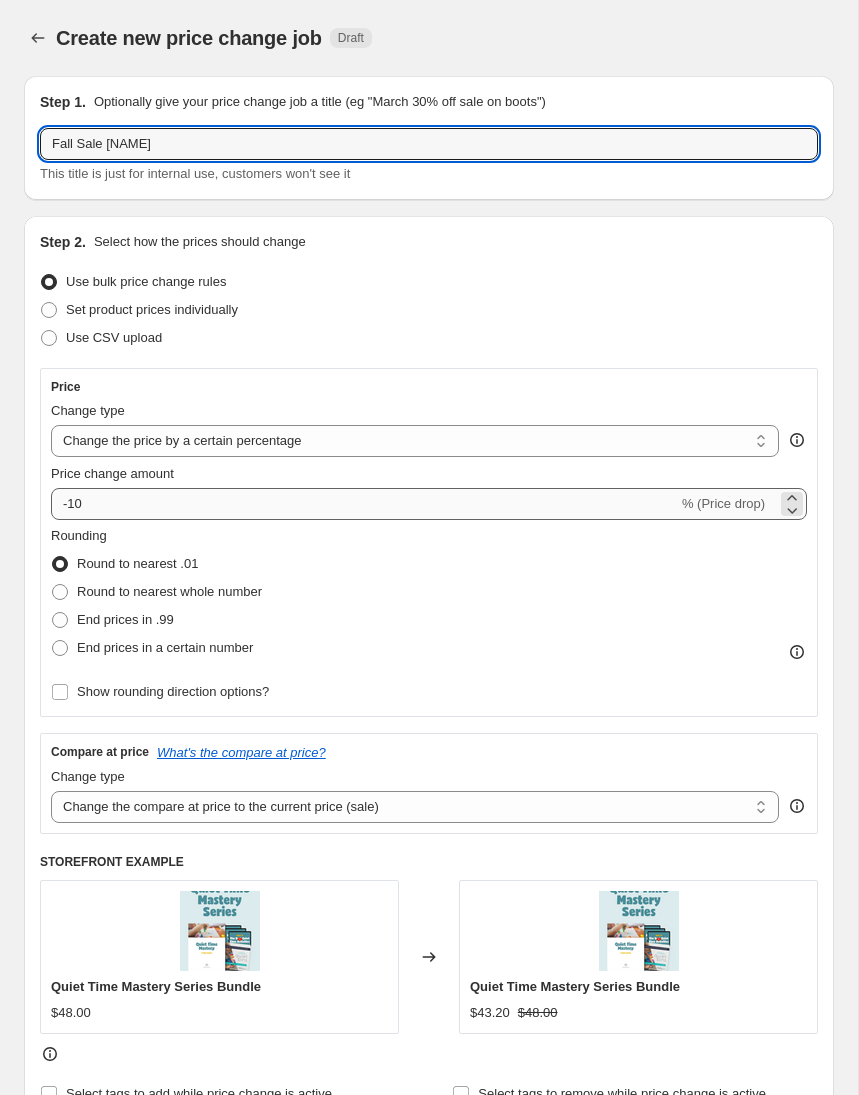 type on "Fall Sale Math and Literacy Individual" 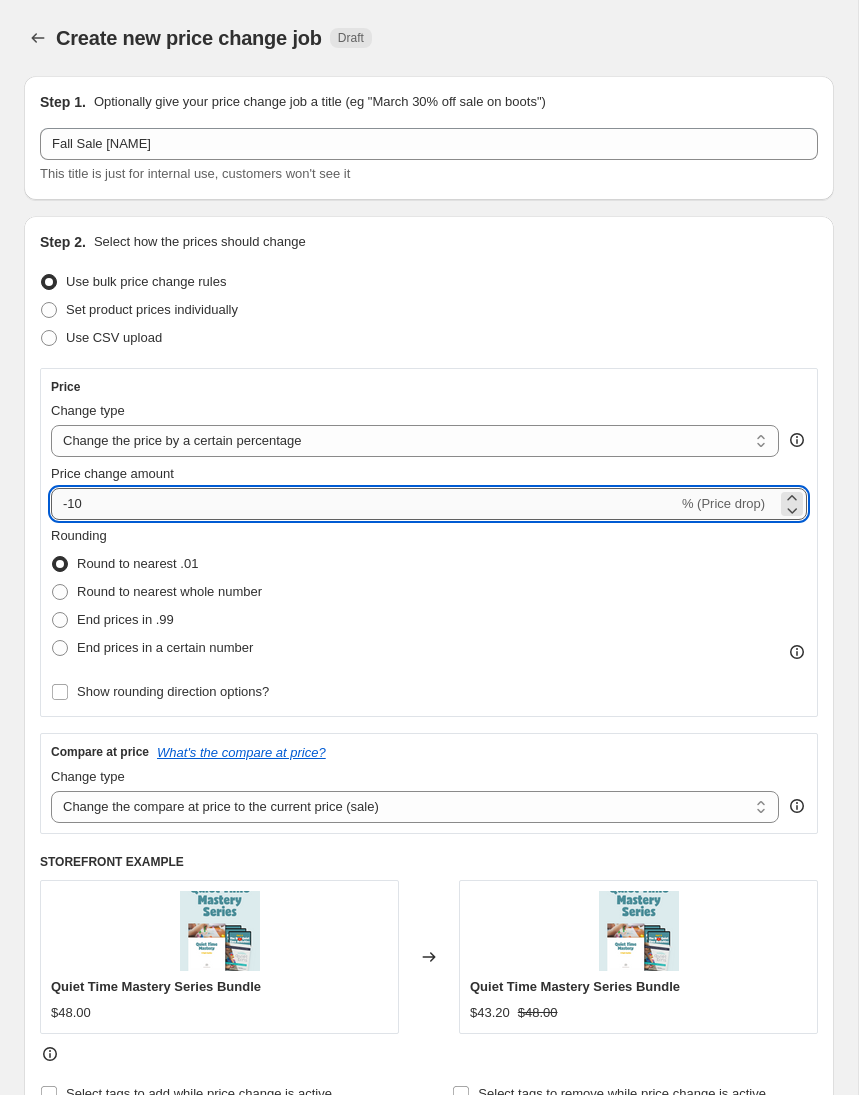 drag, startPoint x: 71, startPoint y: 507, endPoint x: 178, endPoint y: 507, distance: 107 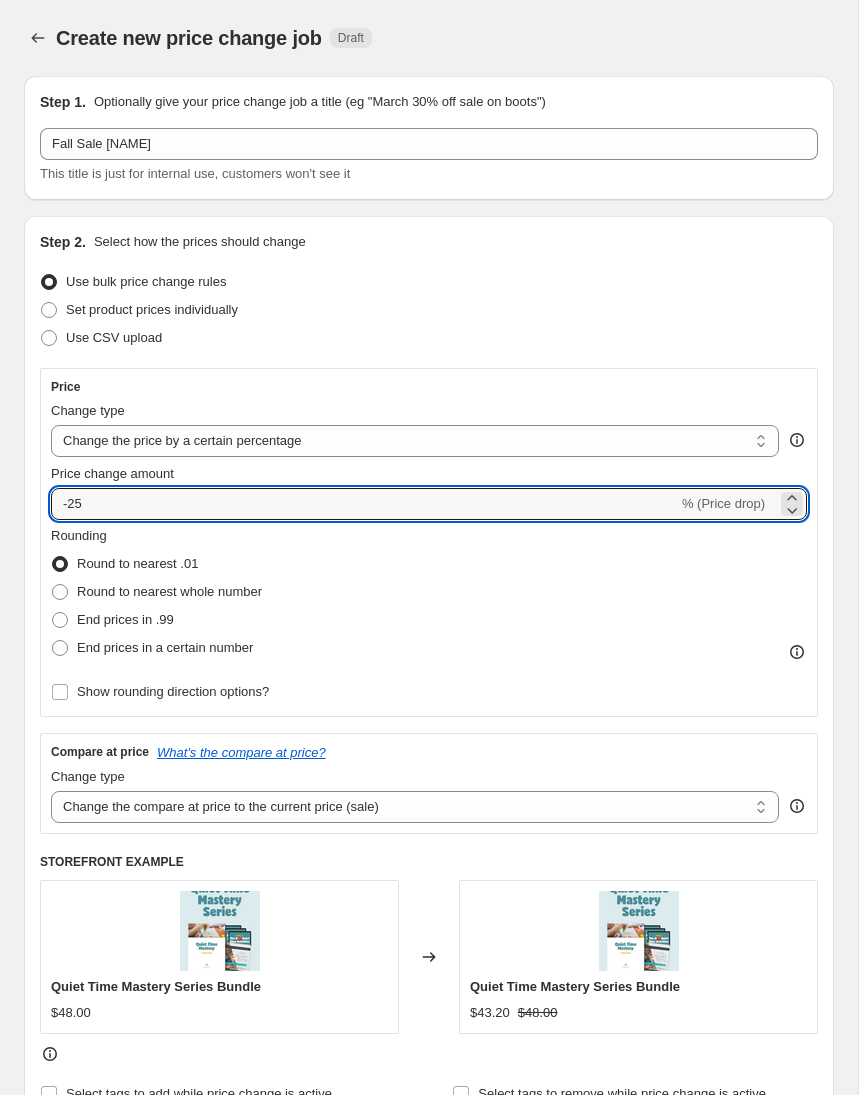 type on "-25" 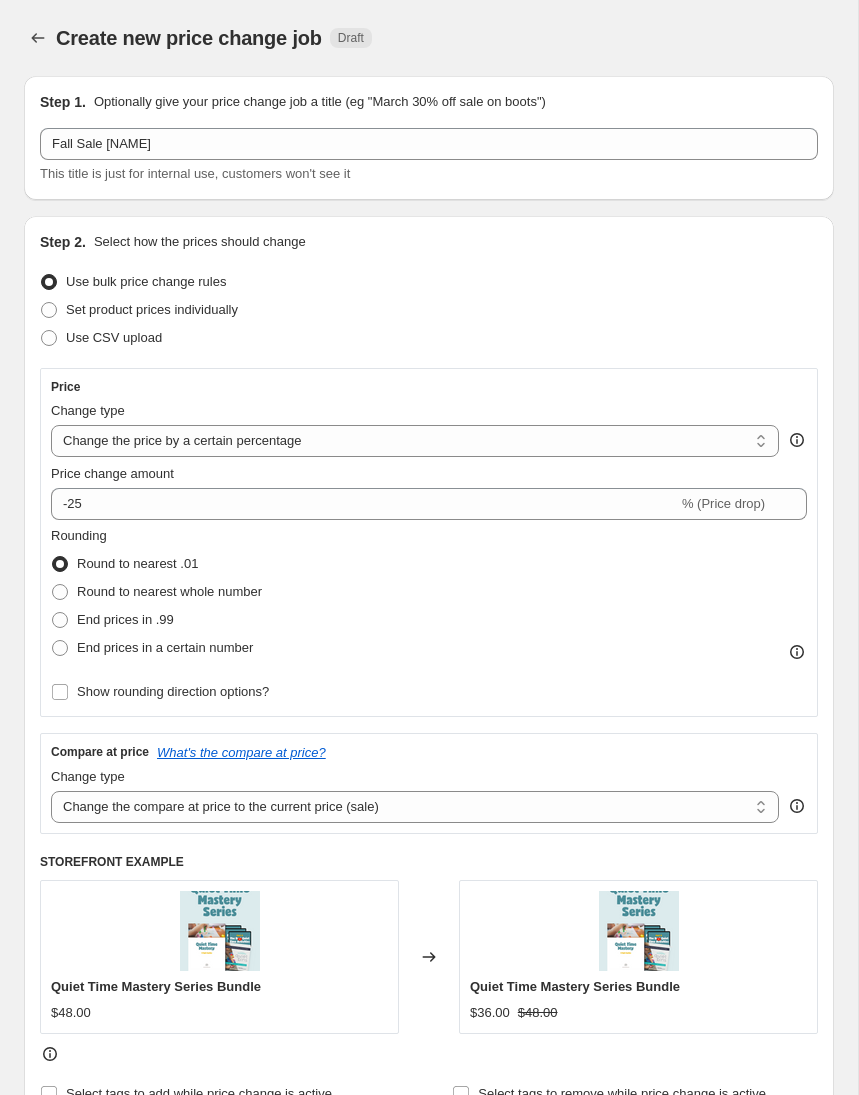 click on "Price" at bounding box center (429, 387) 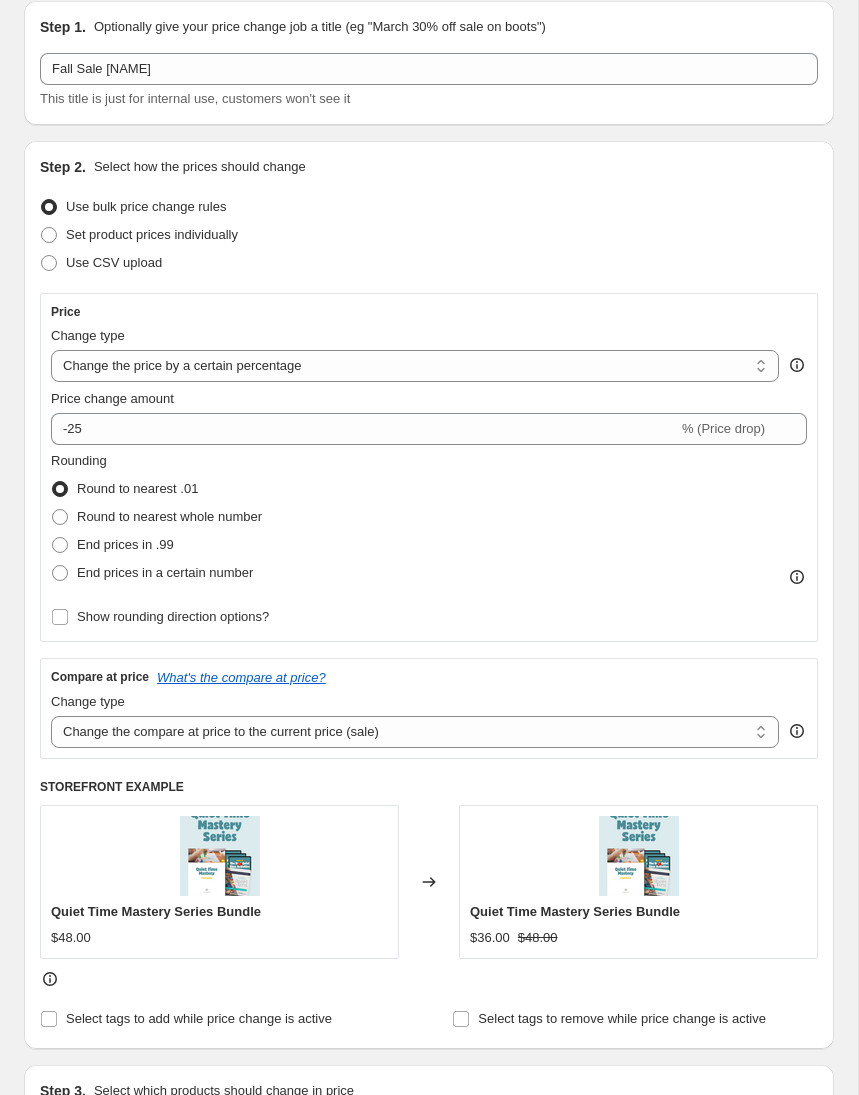 scroll, scrollTop: 85, scrollLeft: 0, axis: vertical 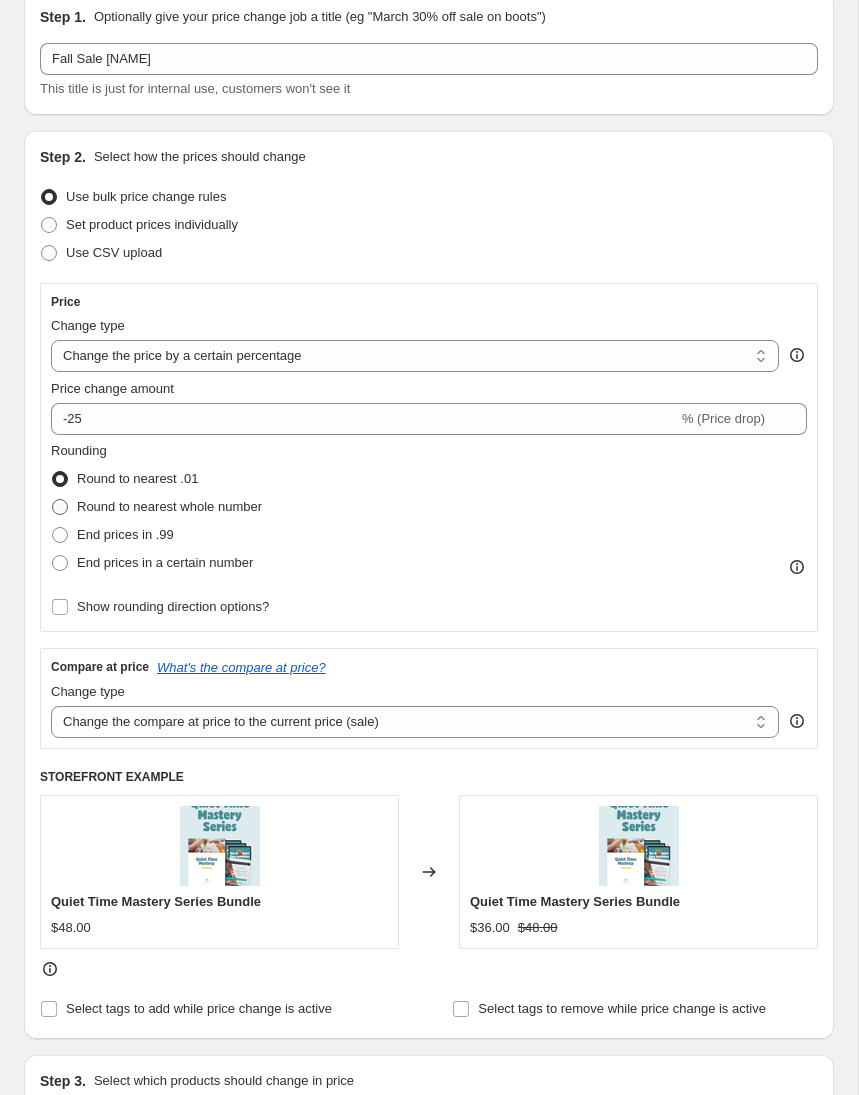 click on "Round to nearest whole number" at bounding box center [169, 506] 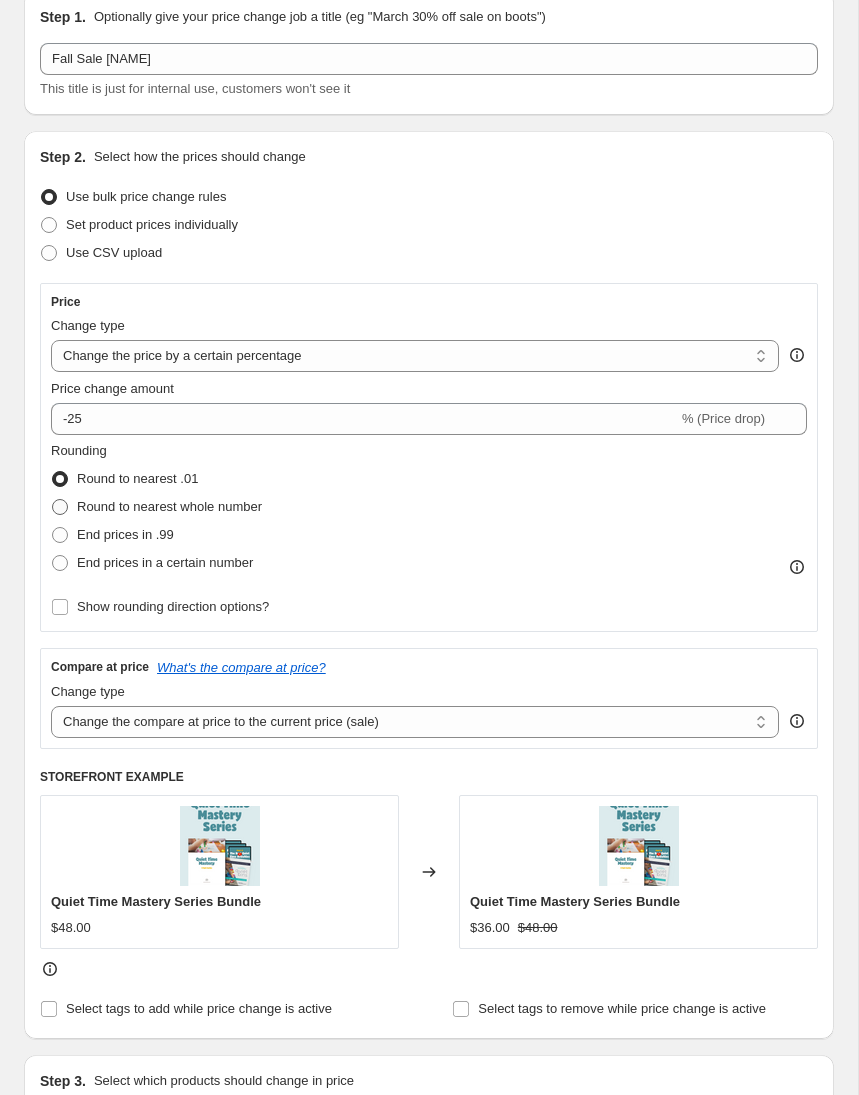 radio on "true" 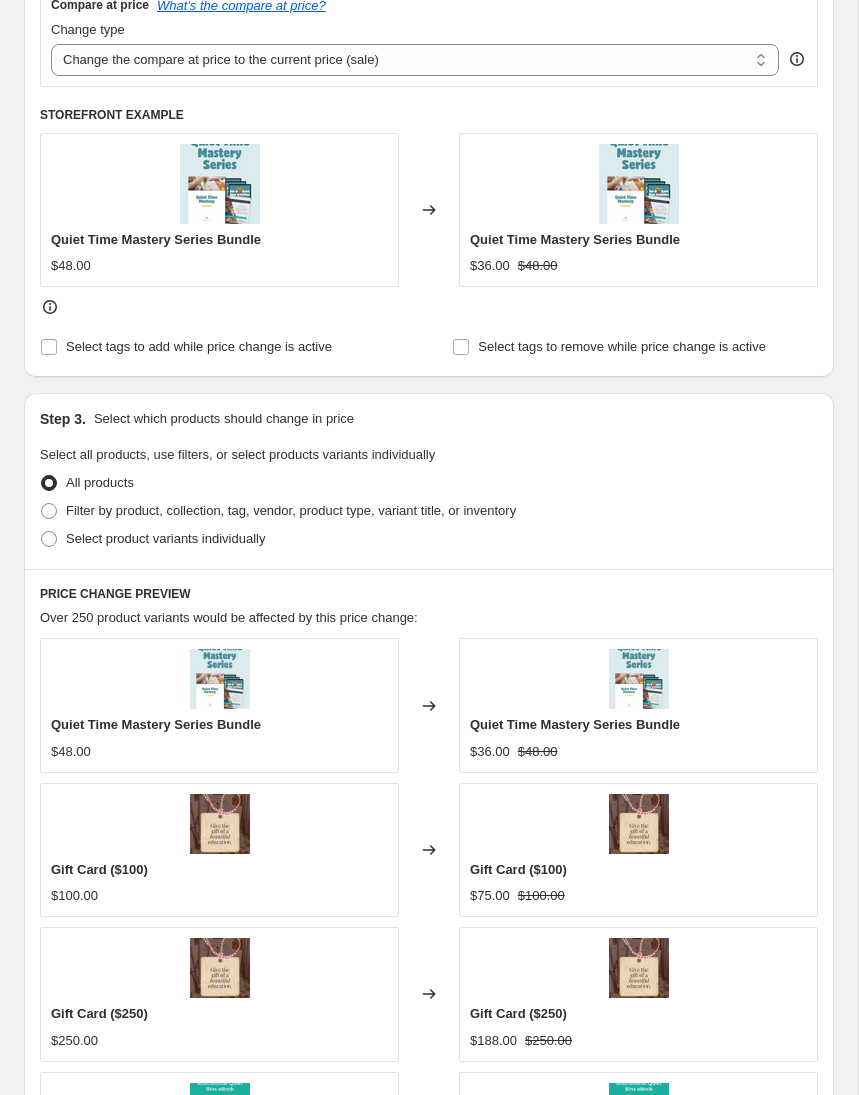 scroll, scrollTop: 756, scrollLeft: 0, axis: vertical 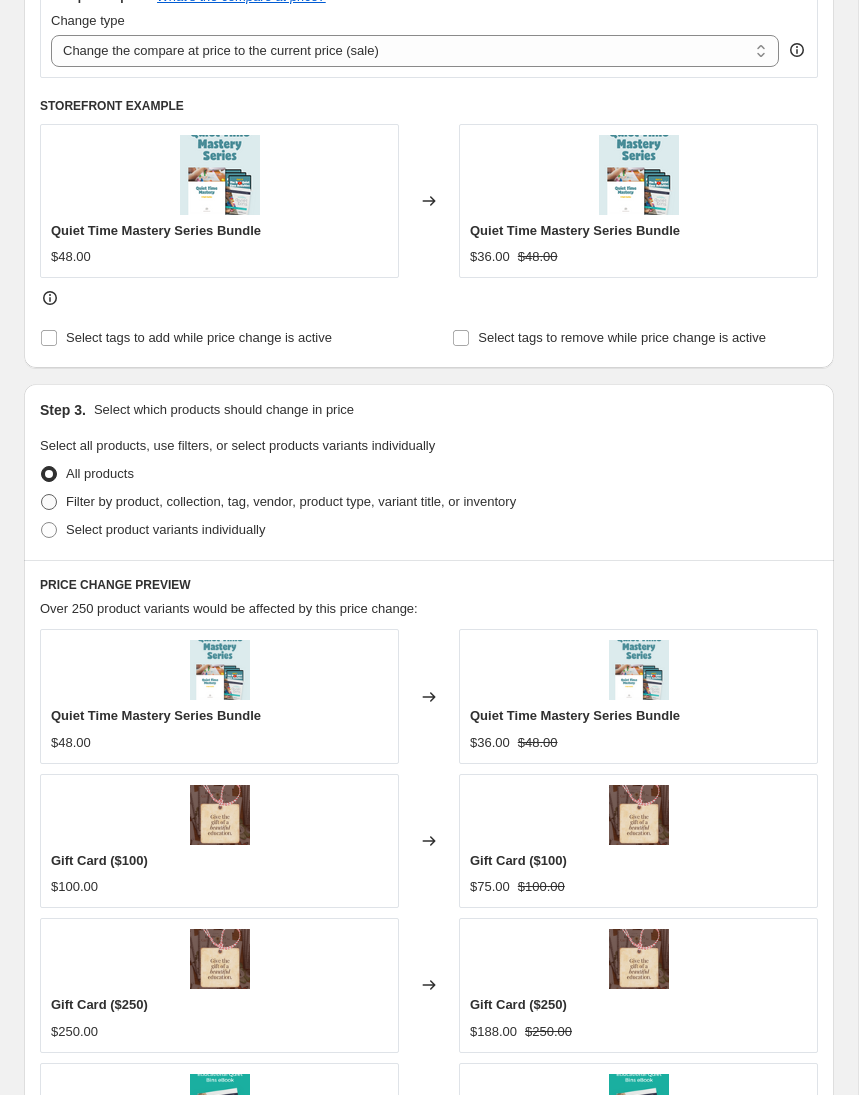 click on "Filter by product, collection, tag, vendor, product type, variant title, or inventory" at bounding box center (291, 501) 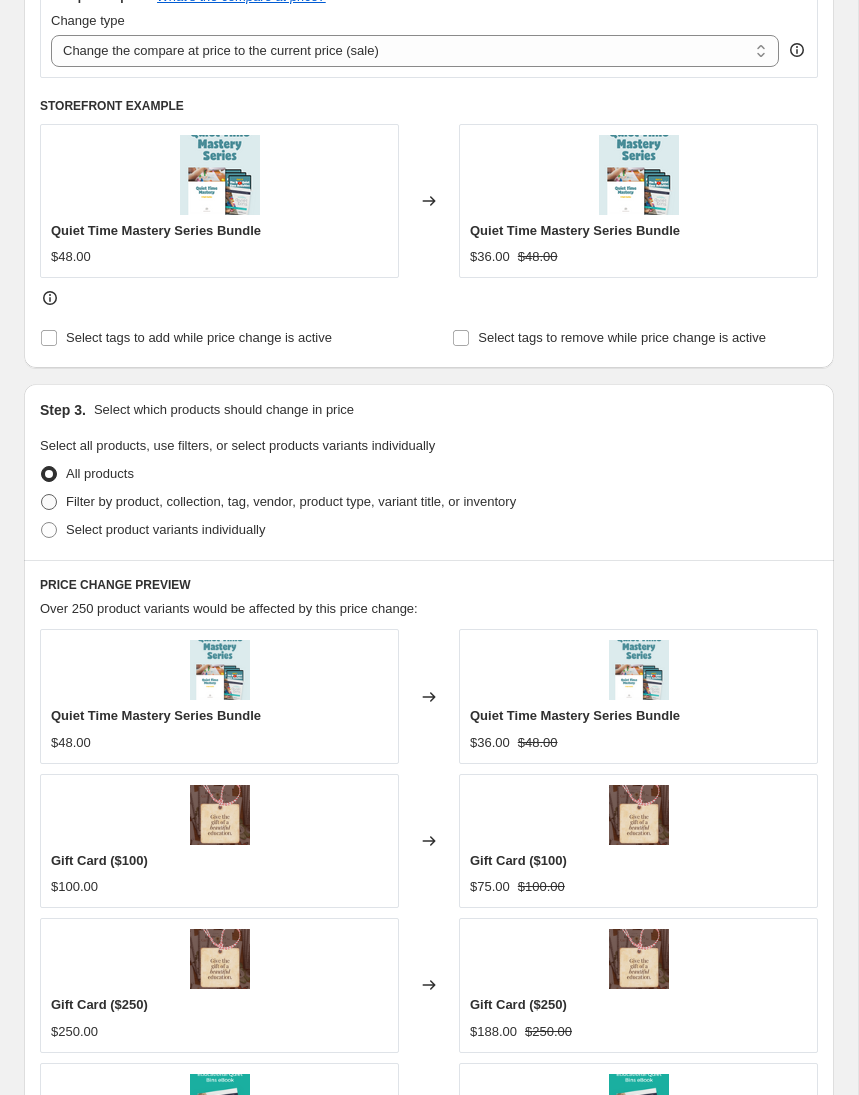 radio on "true" 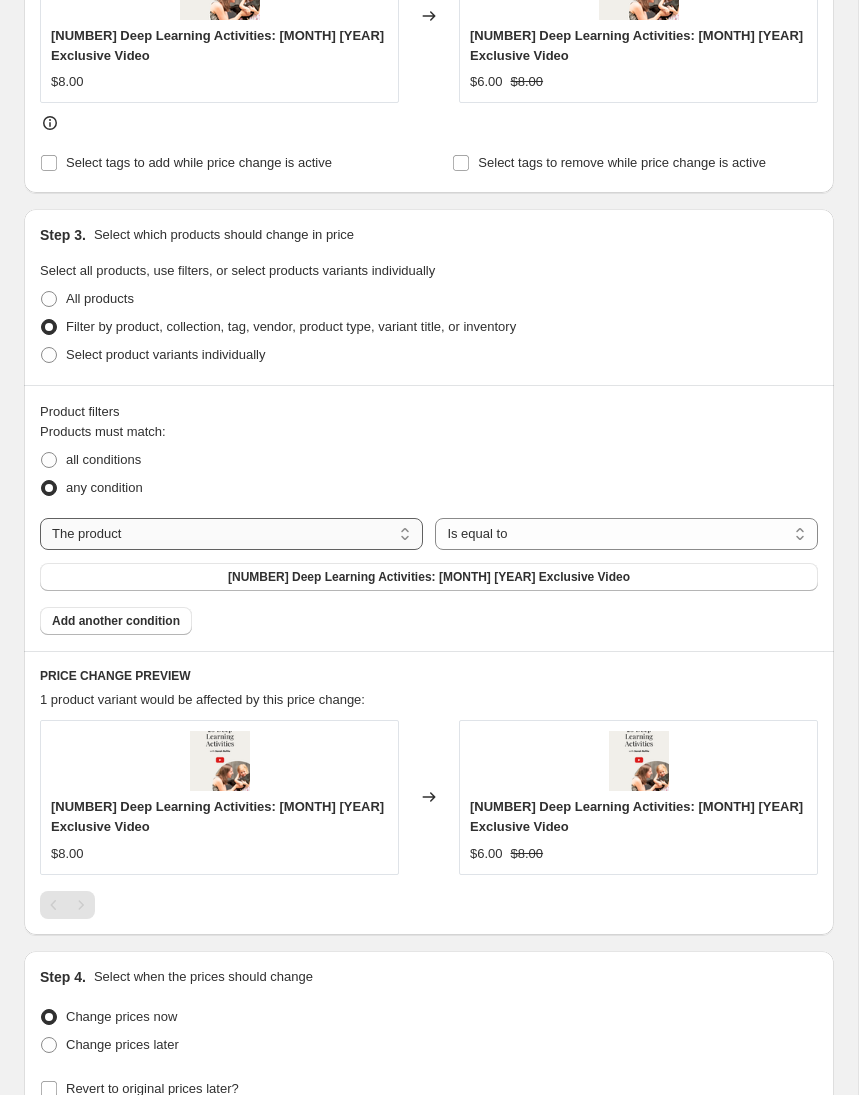 scroll, scrollTop: 952, scrollLeft: 0, axis: vertical 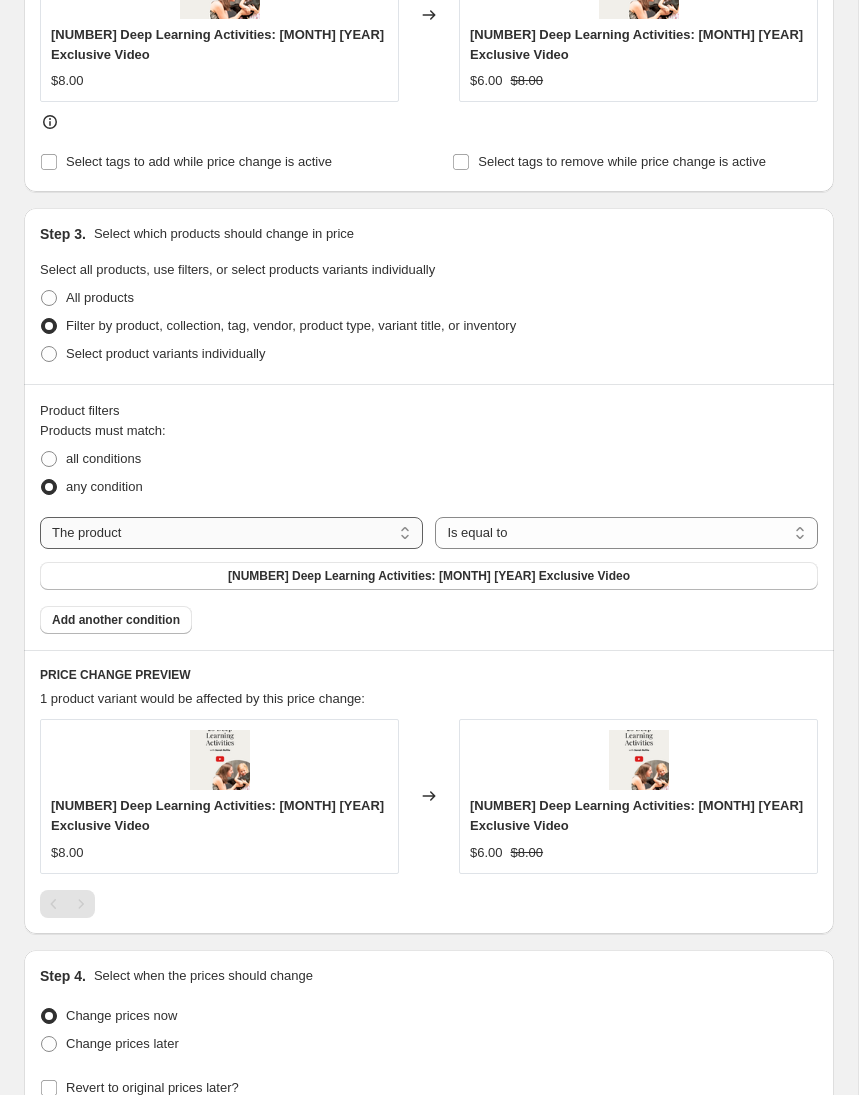 click on "The product The product's collection The product's tag The product's vendor The product's type The product's status The variant's title Inventory quantity" at bounding box center (231, 533) 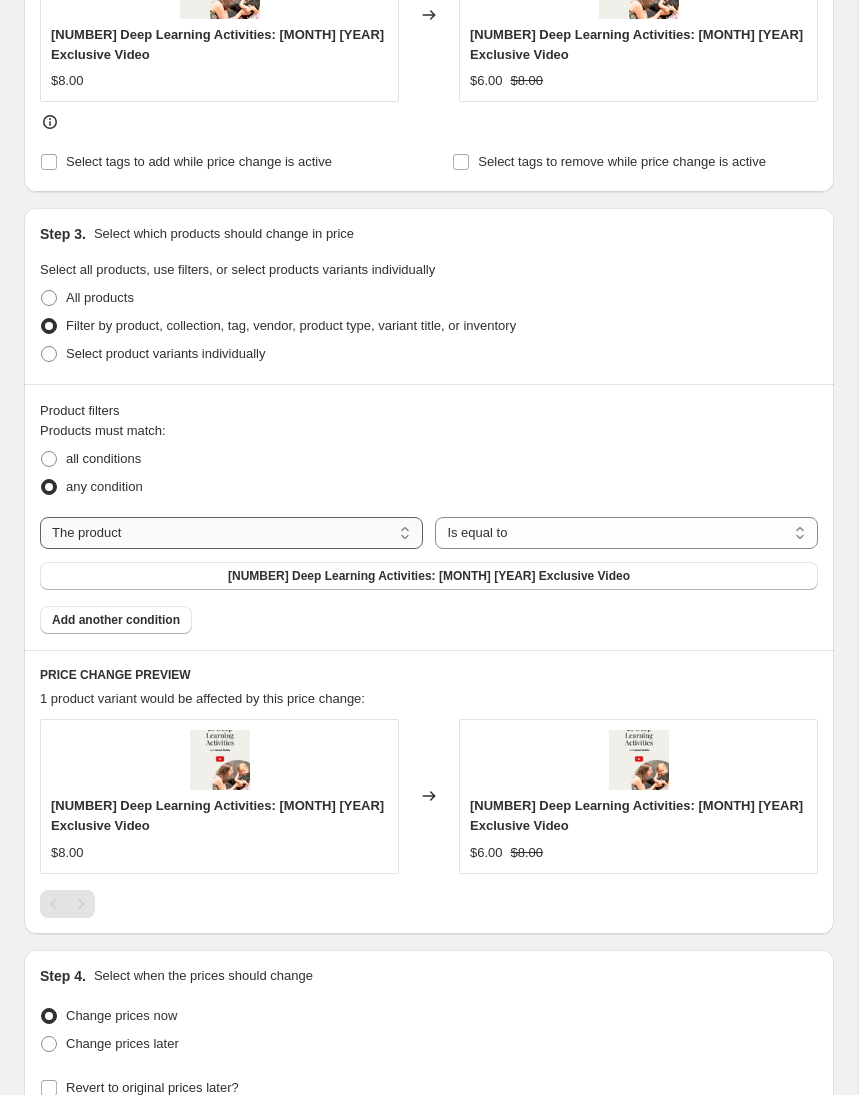 select on "title" 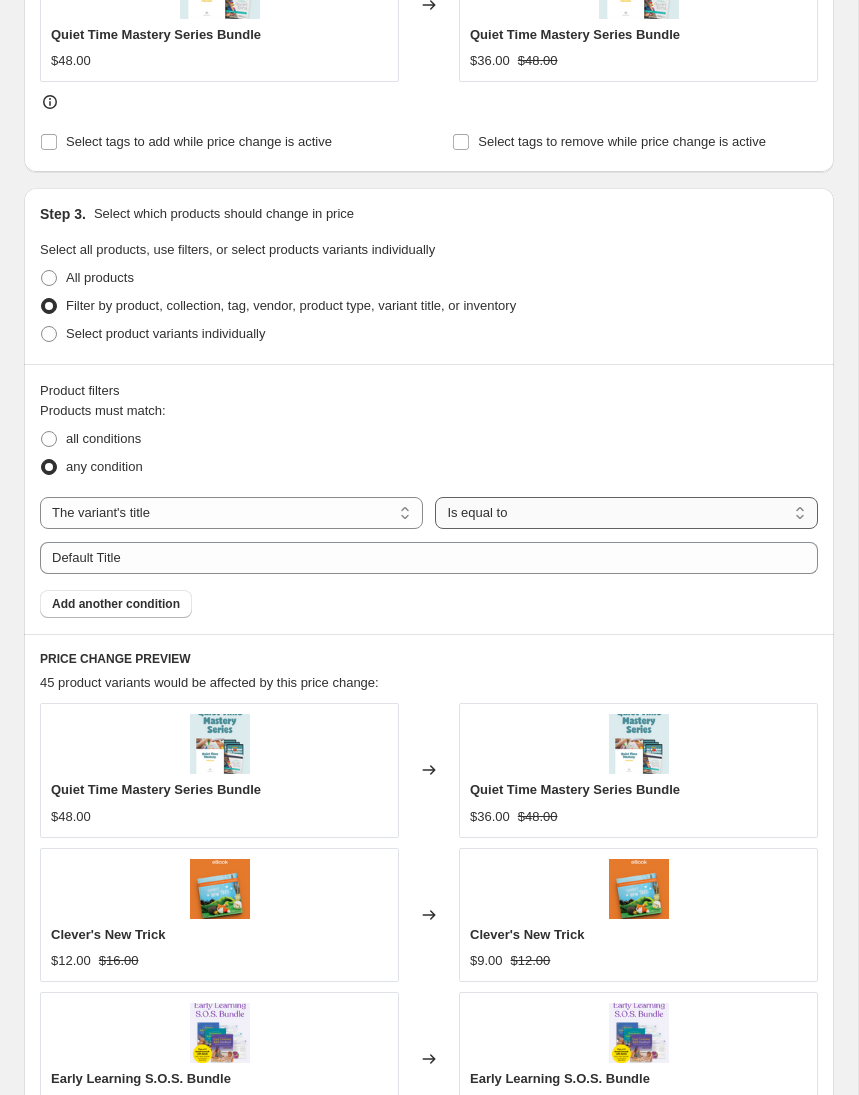 click on "Is equal to Is not equal to Contains" at bounding box center (626, 513) 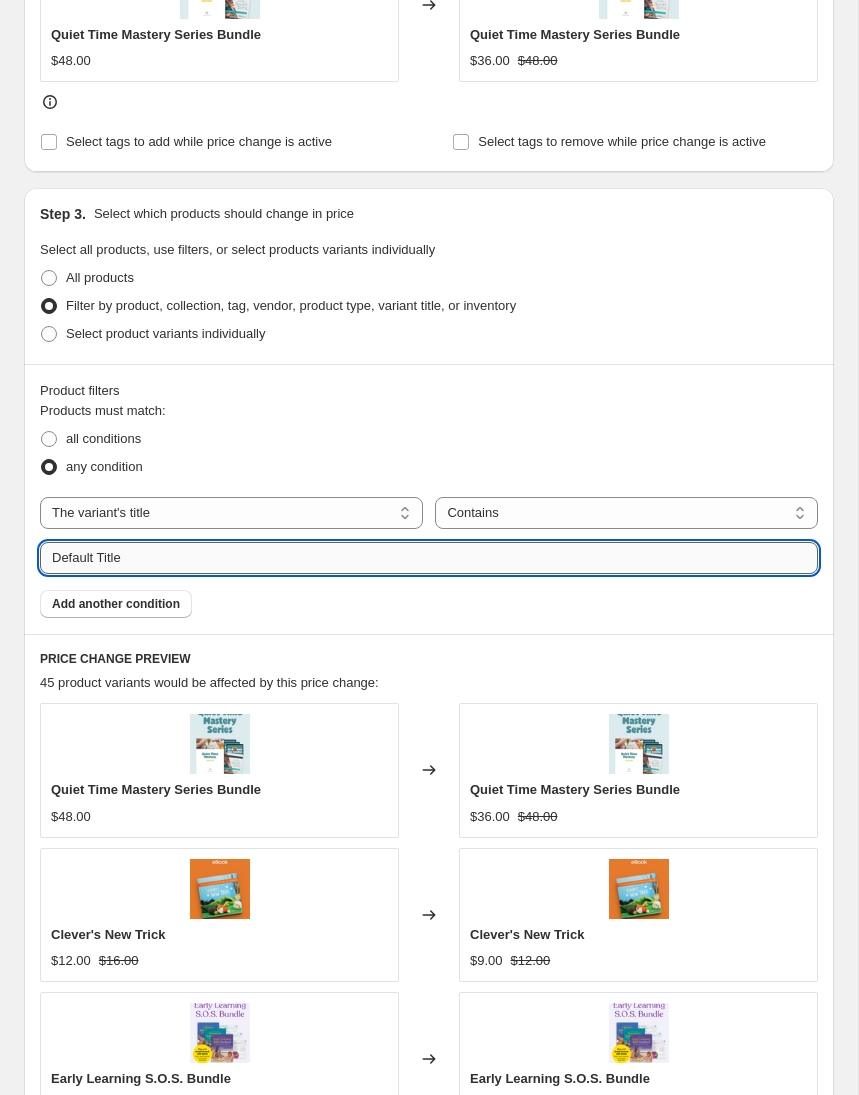 click on "Default Title" at bounding box center [429, 558] 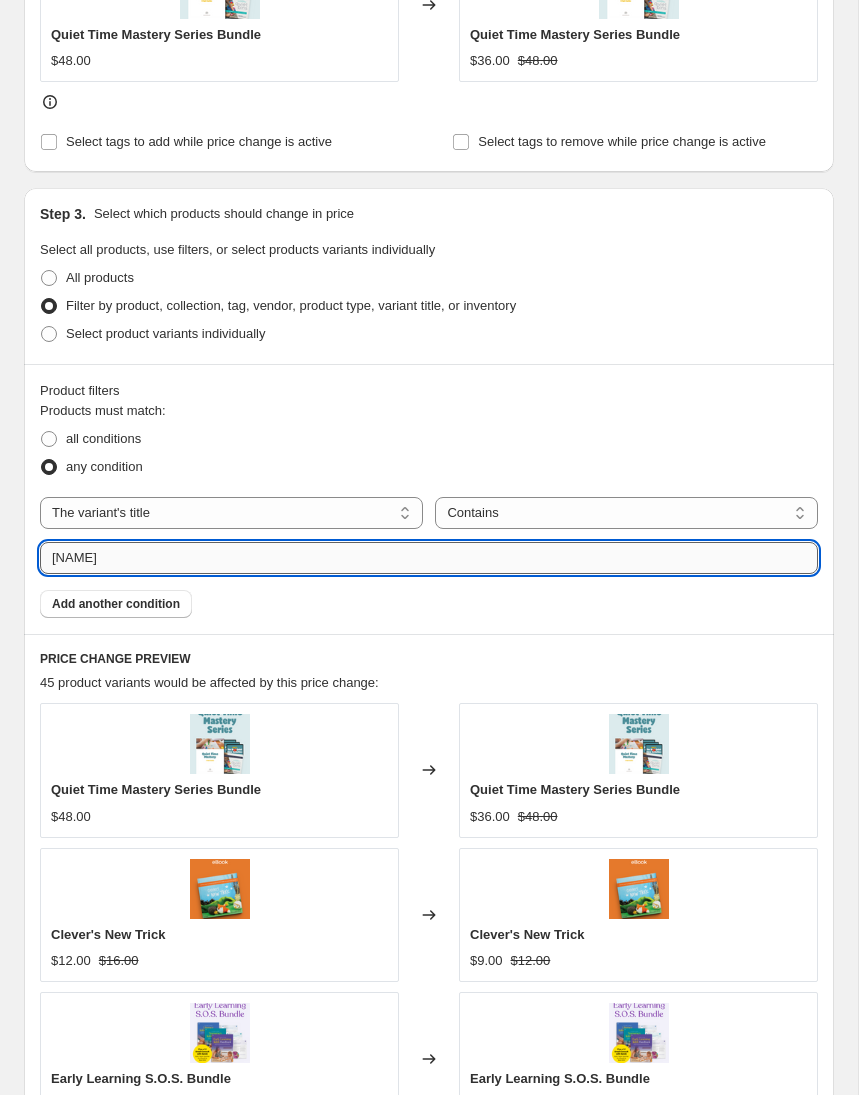 type on "Math" 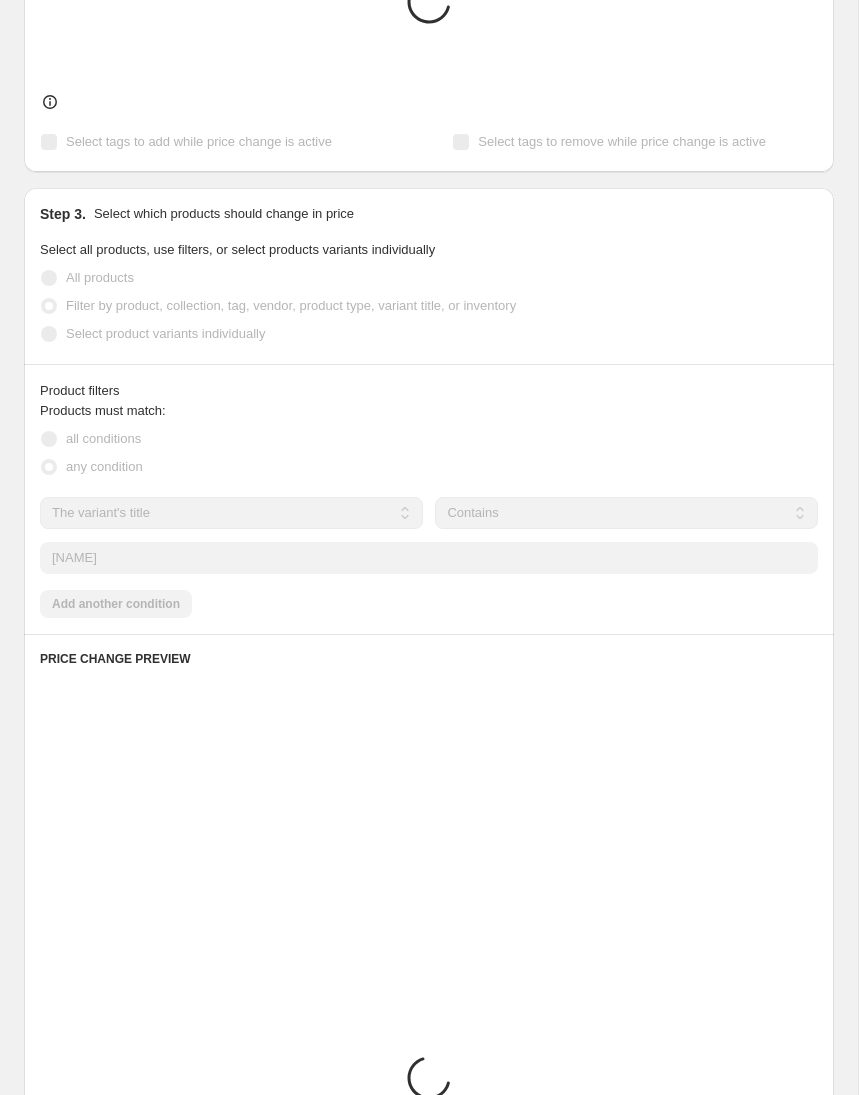 type 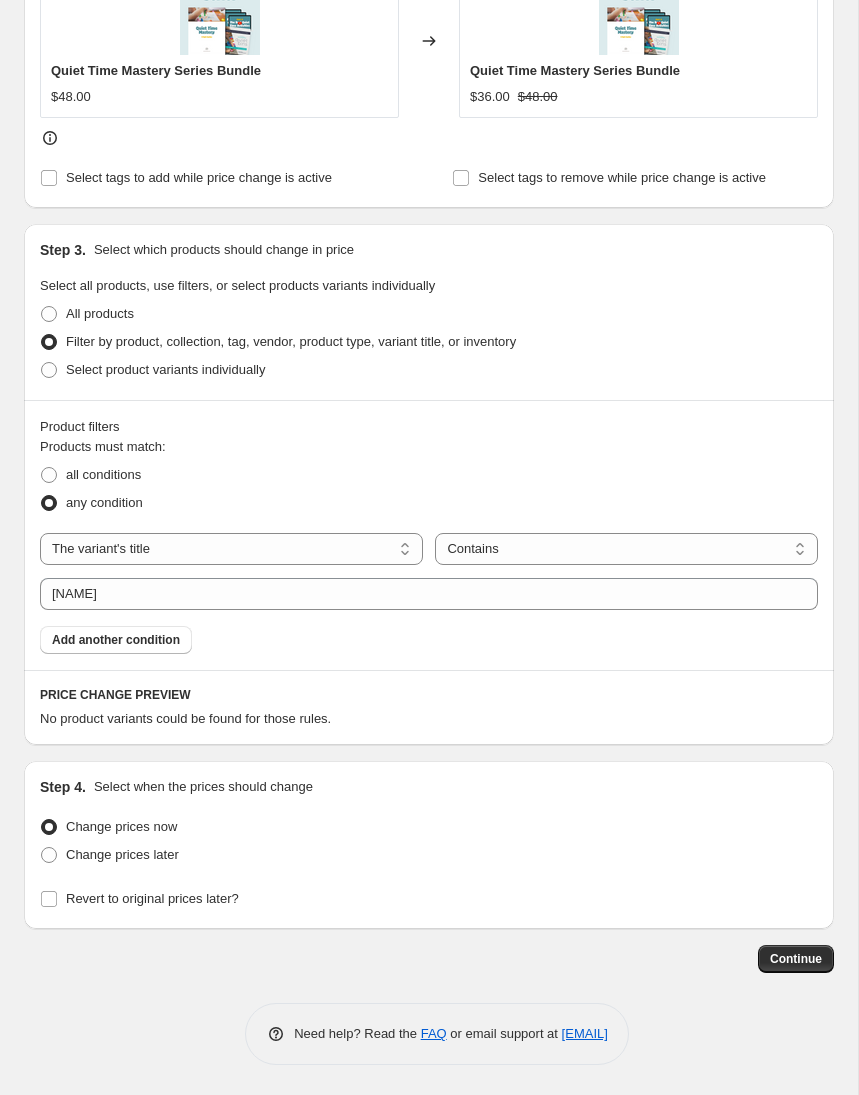scroll, scrollTop: 916, scrollLeft: 0, axis: vertical 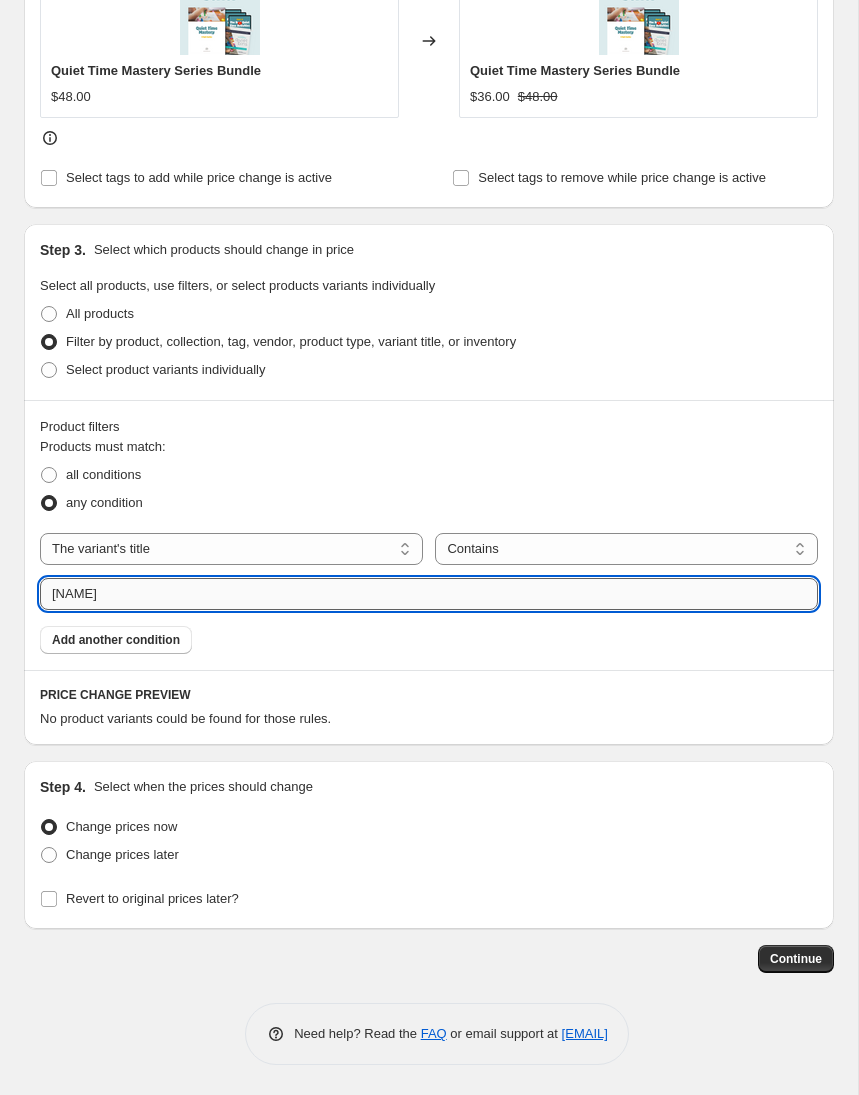 click on "Math" at bounding box center [429, 594] 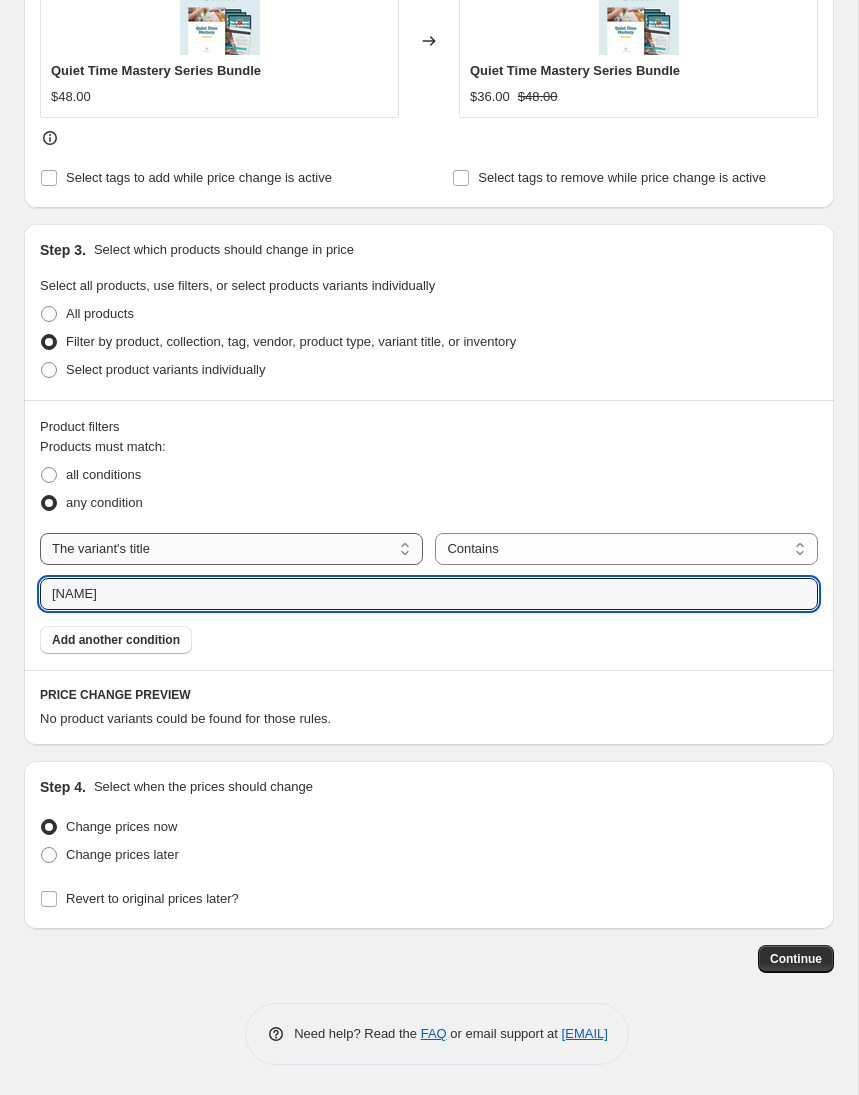 click on "The product The product's collection The product's tag The product's vendor The product's type The product's status The variant's title Inventory quantity" at bounding box center (231, 549) 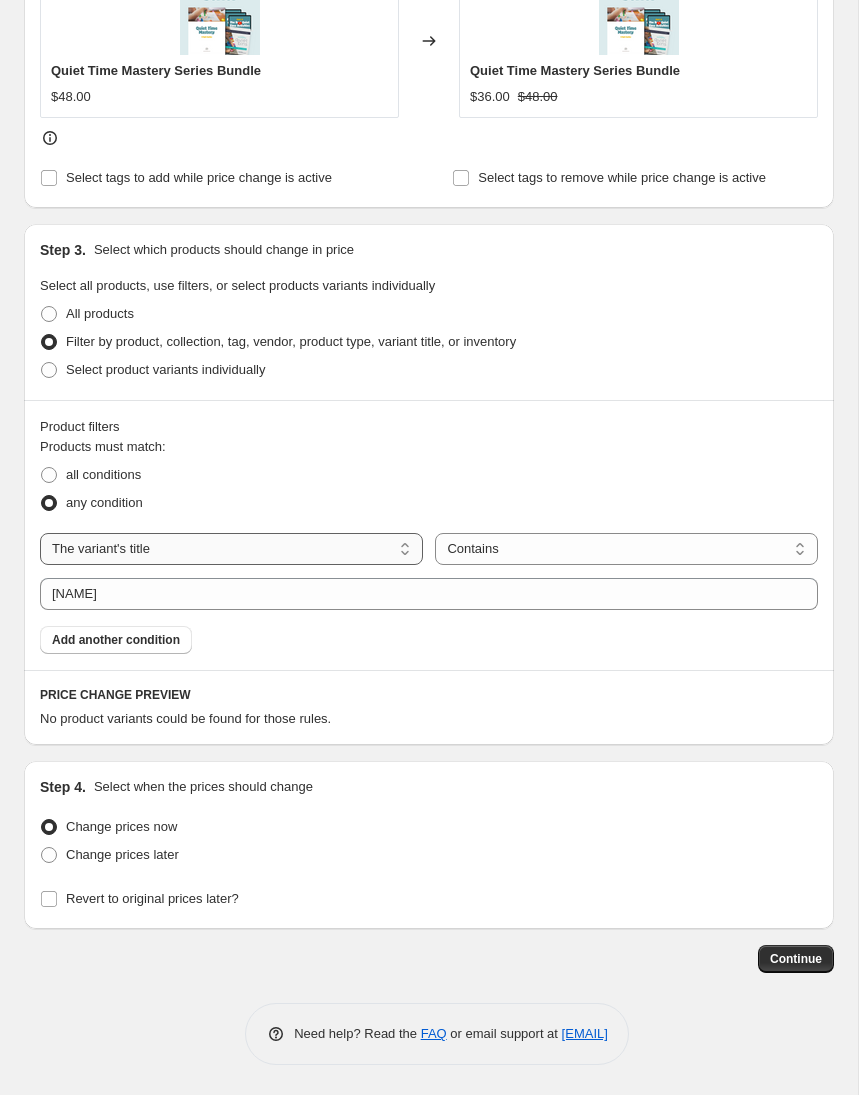 select on "product" 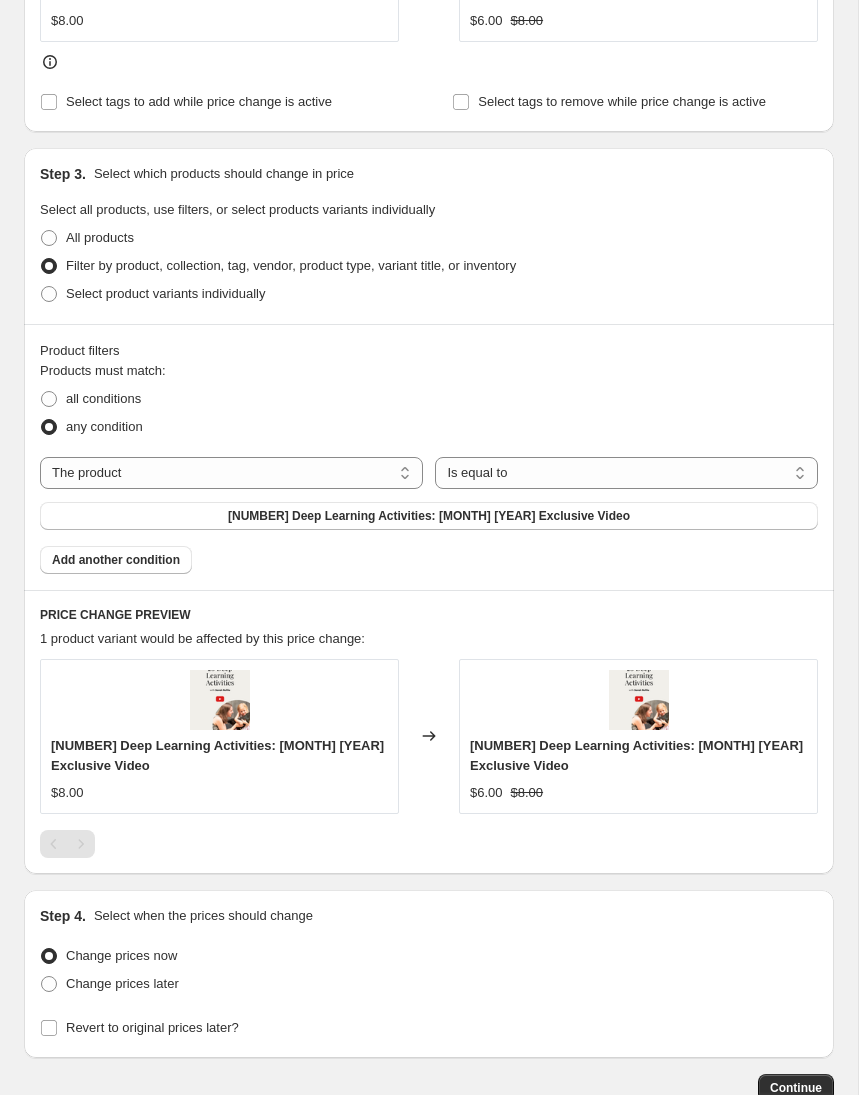 scroll, scrollTop: 1038, scrollLeft: 0, axis: vertical 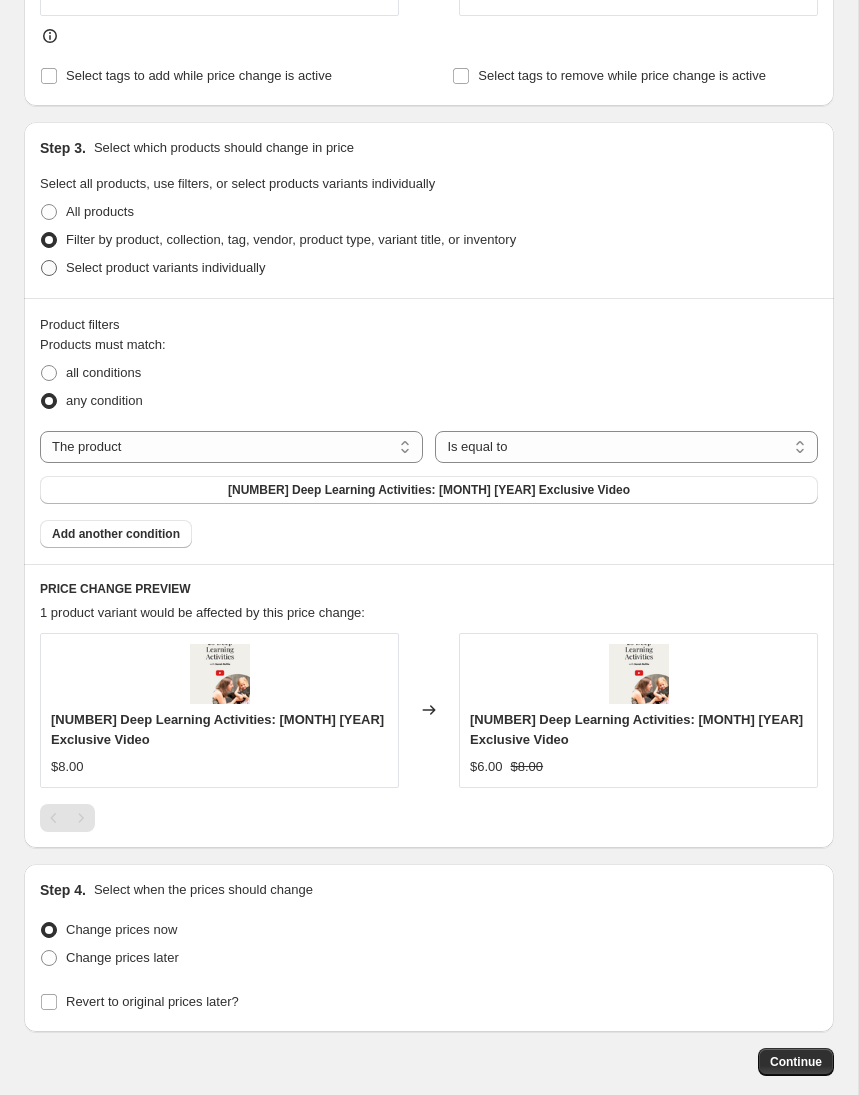 click on "Select product variants individually" at bounding box center [165, 267] 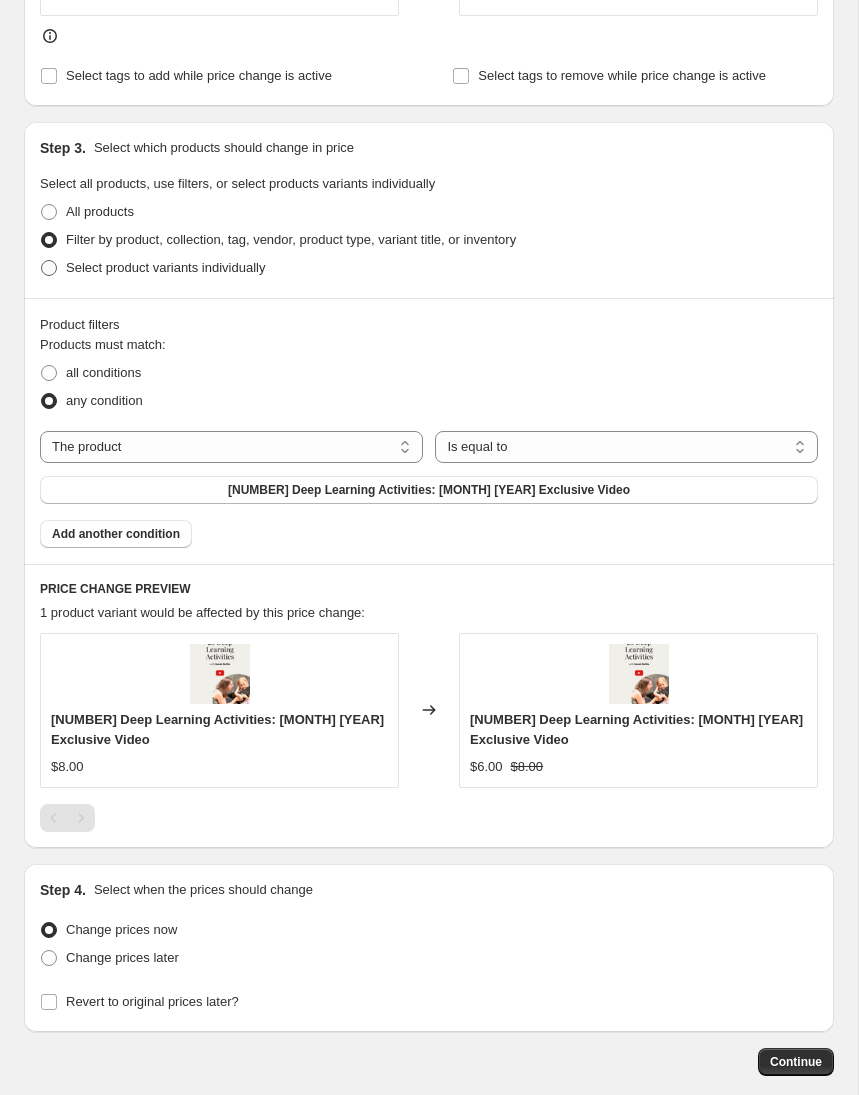 radio on "true" 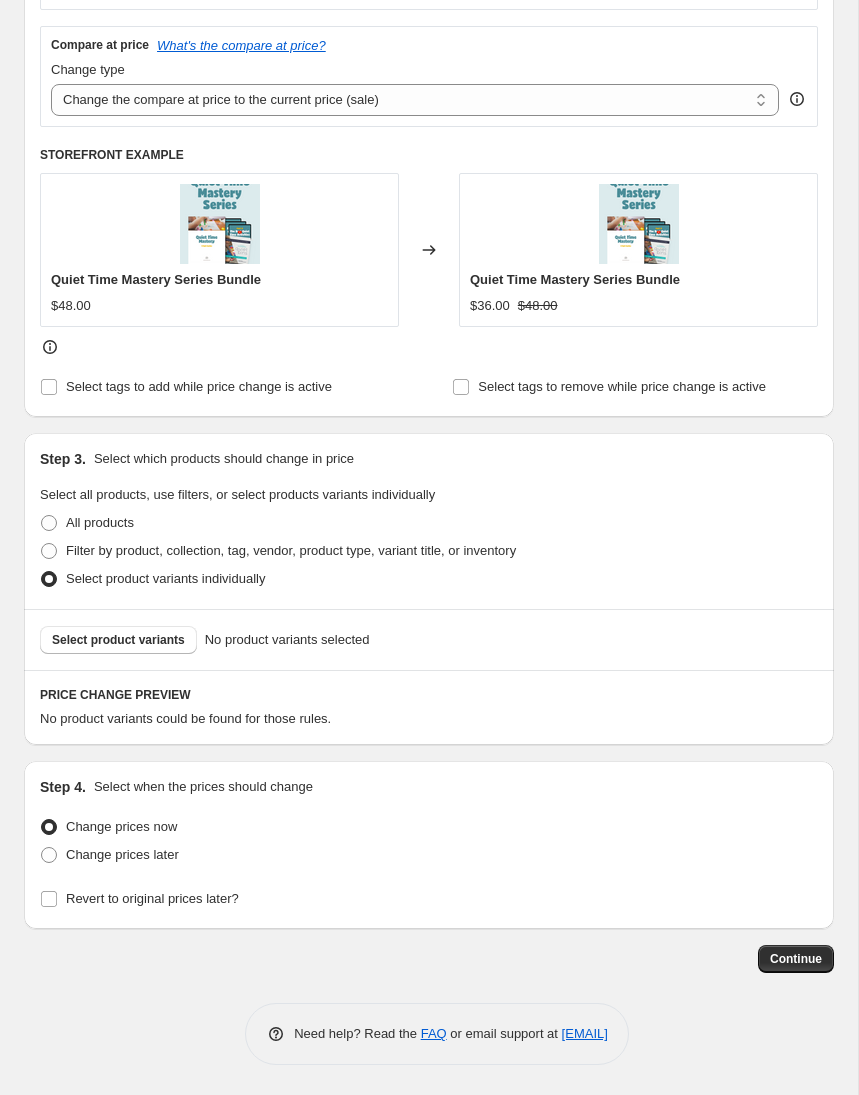 scroll, scrollTop: 707, scrollLeft: 0, axis: vertical 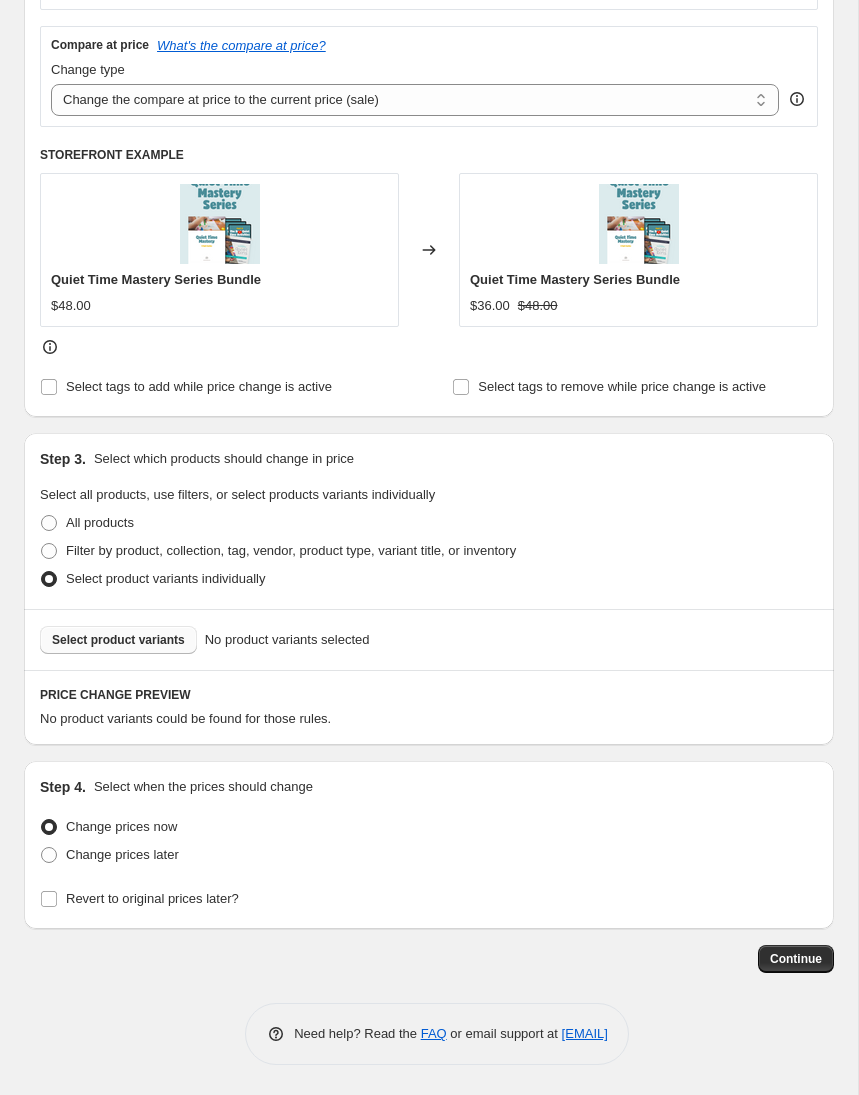 click on "Select product variants" at bounding box center (118, 640) 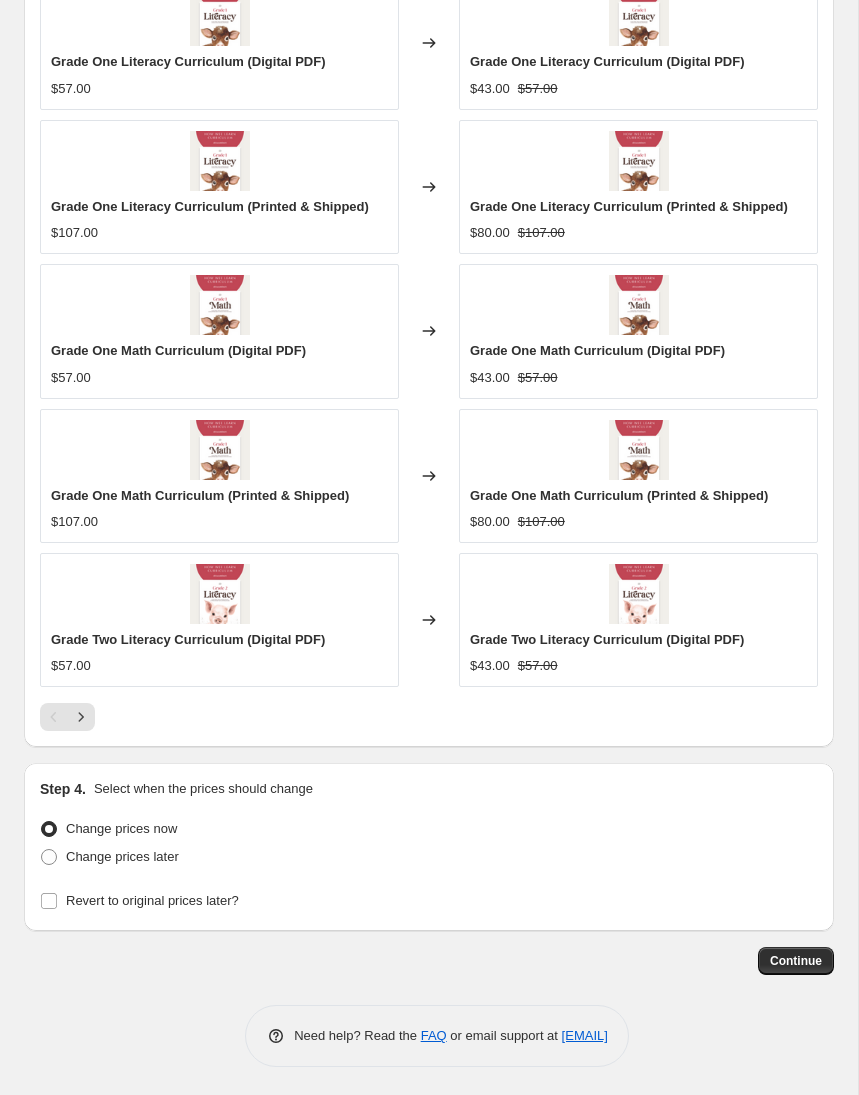 scroll, scrollTop: 1473, scrollLeft: 0, axis: vertical 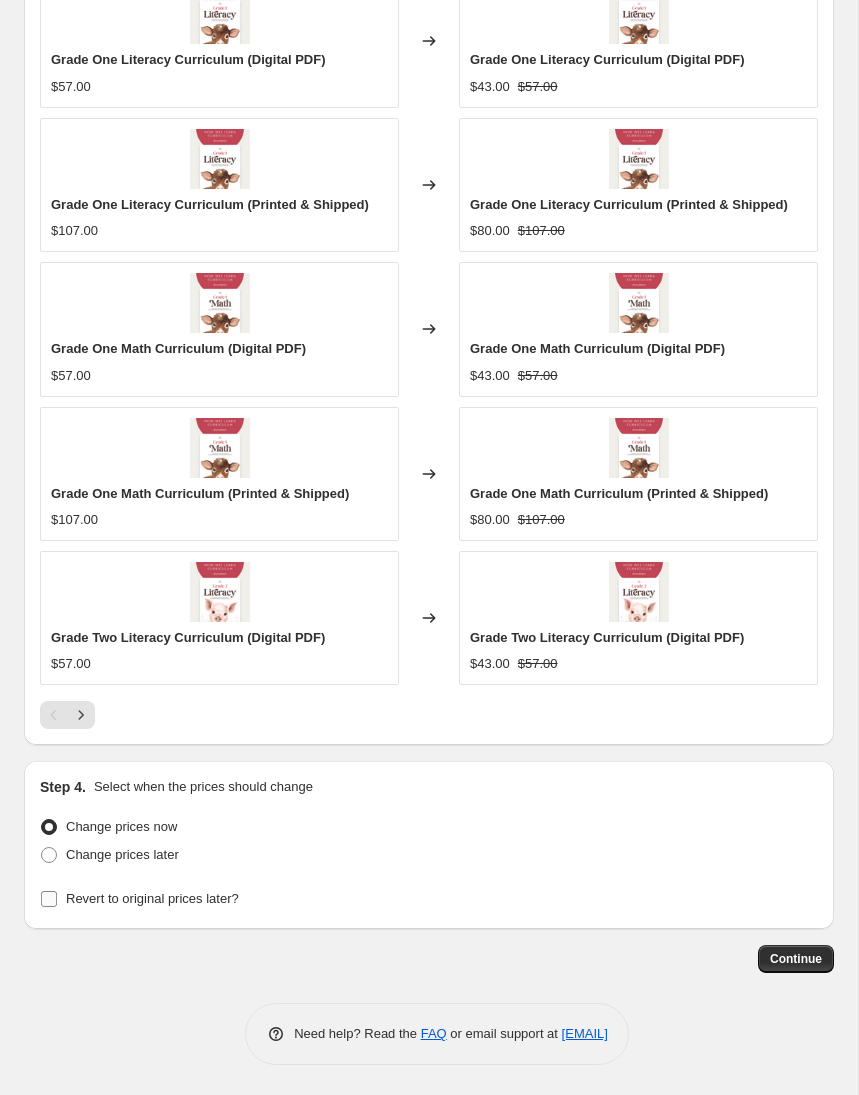 click on "Revert to original prices later?" at bounding box center (152, 898) 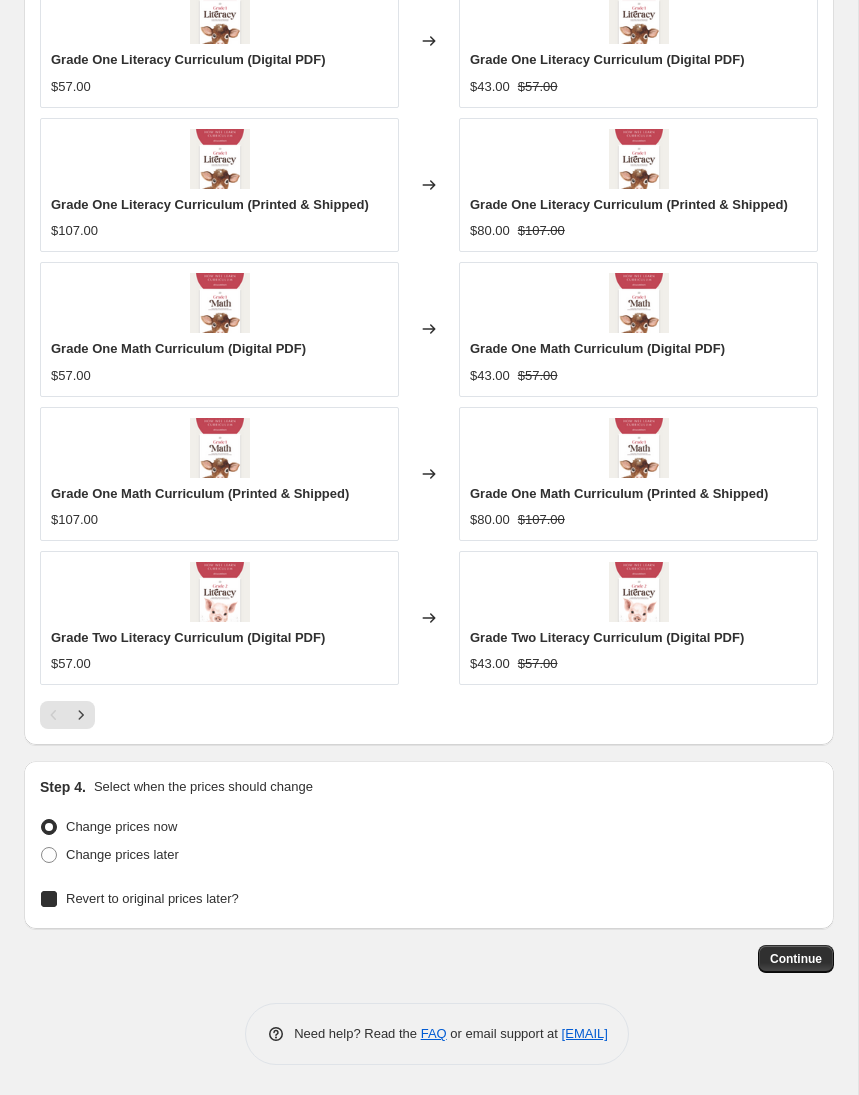 checkbox on "true" 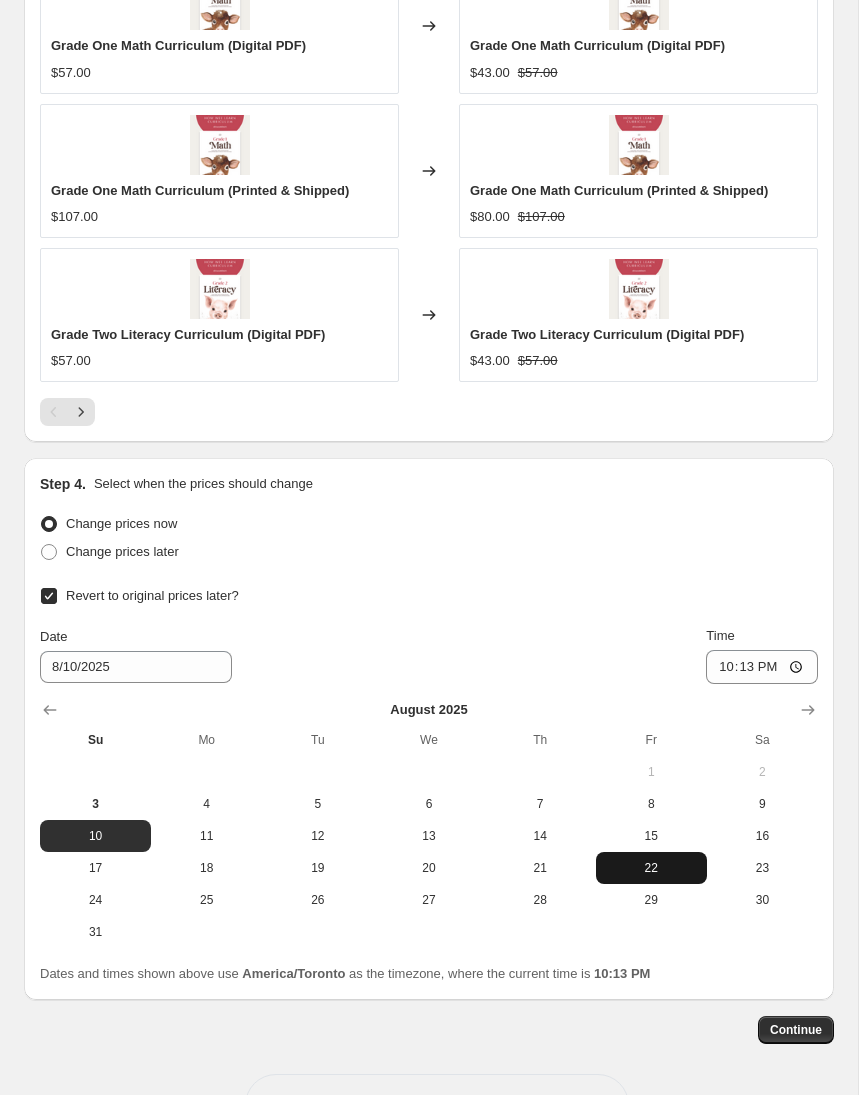 scroll, scrollTop: 1798, scrollLeft: 0, axis: vertical 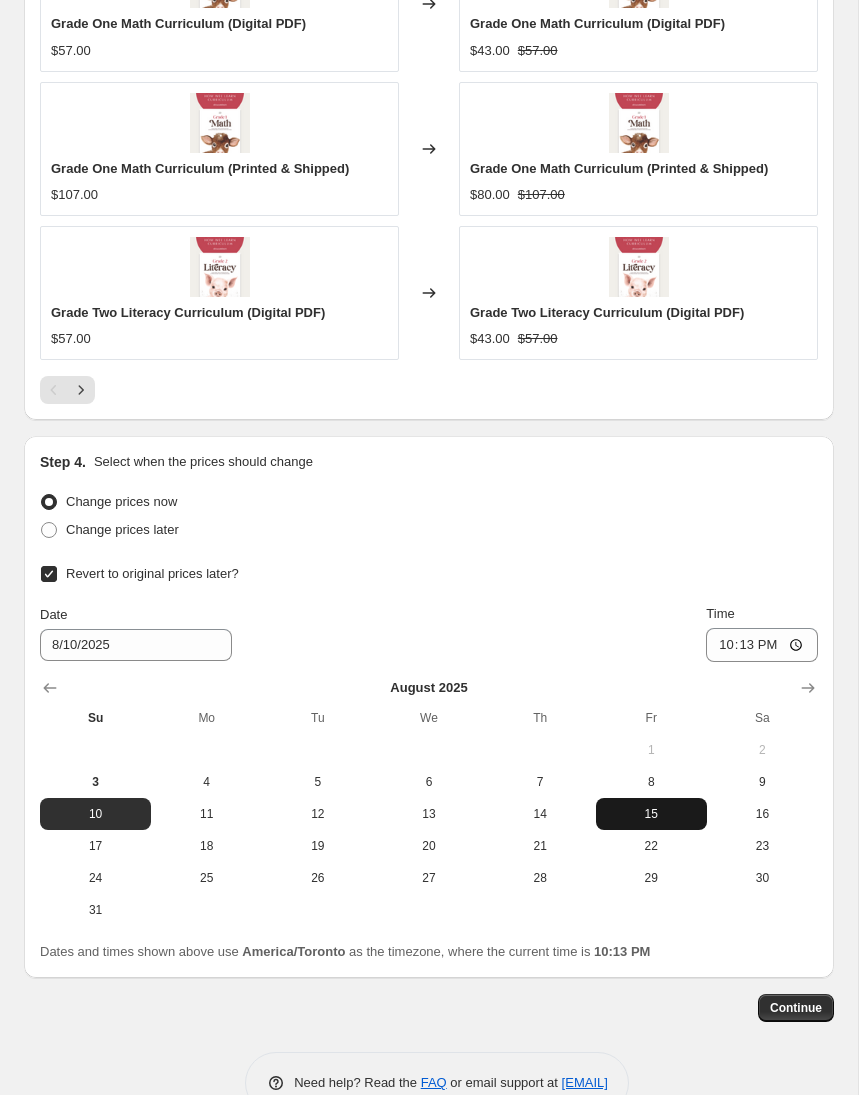 click on "15" at bounding box center [651, 814] 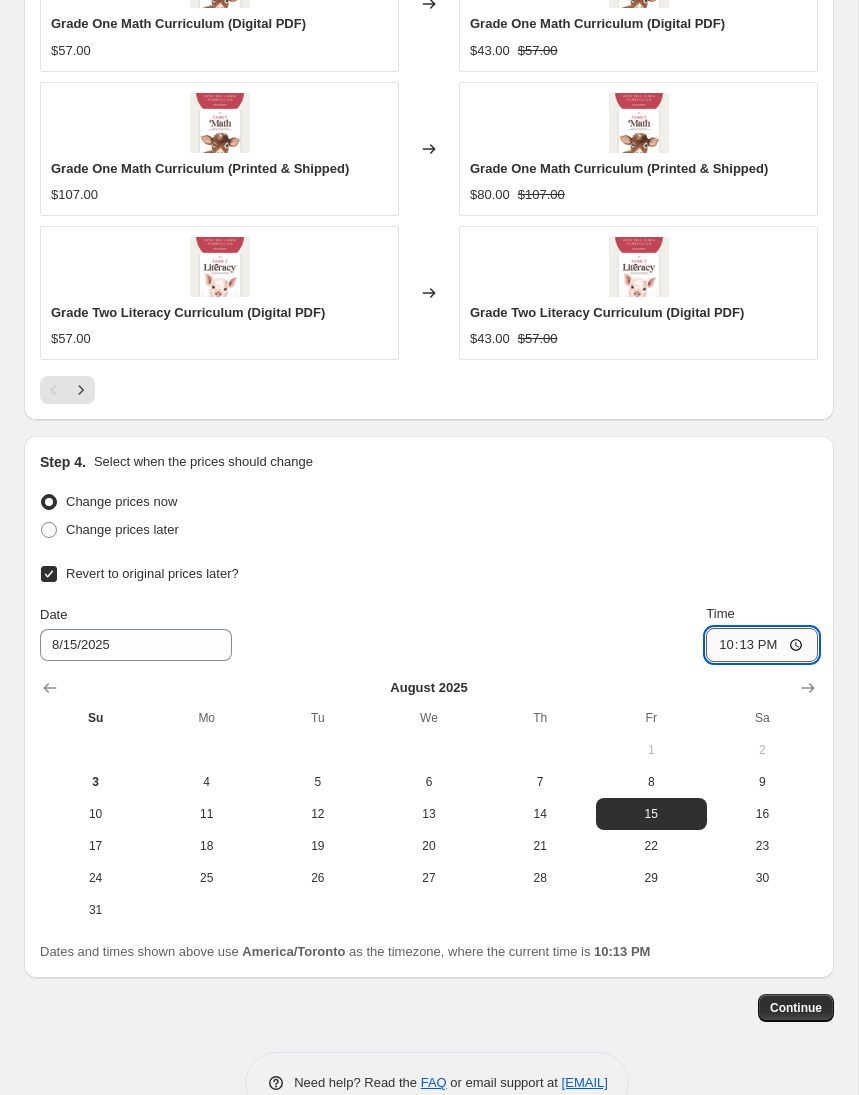 click on "22:13" at bounding box center [762, 645] 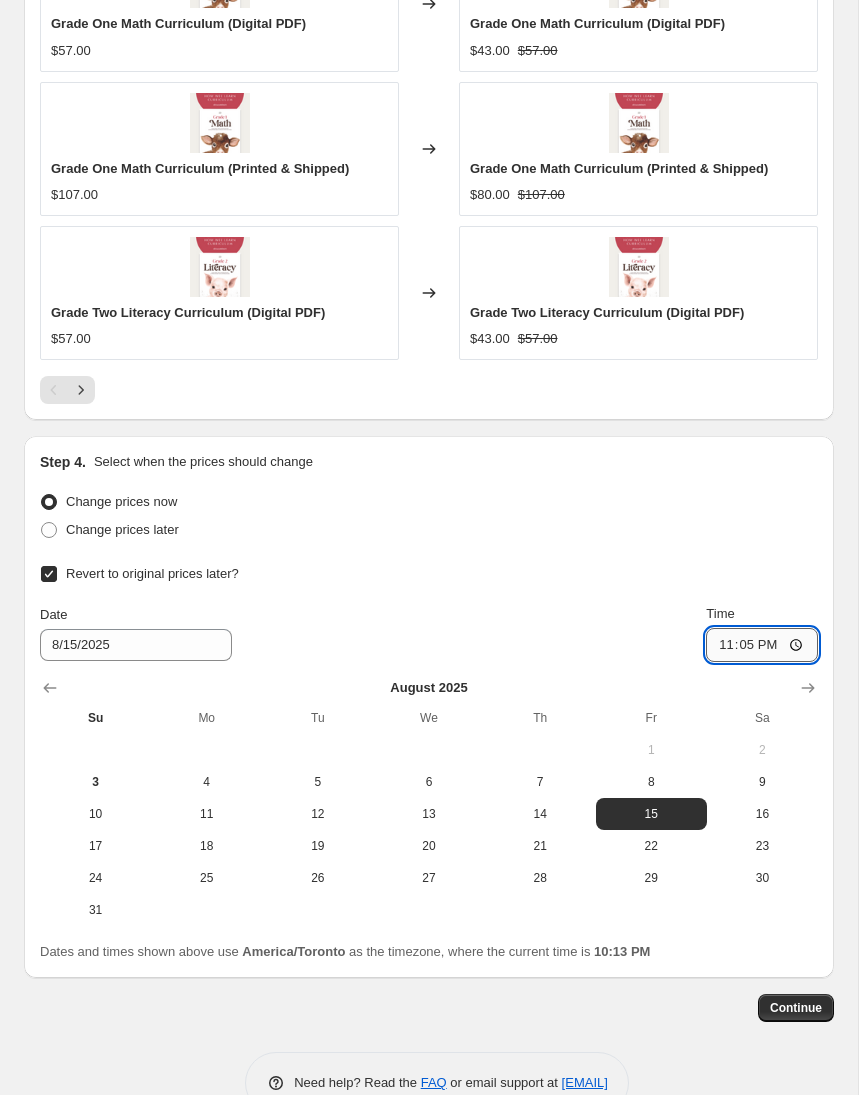 type on "23:59" 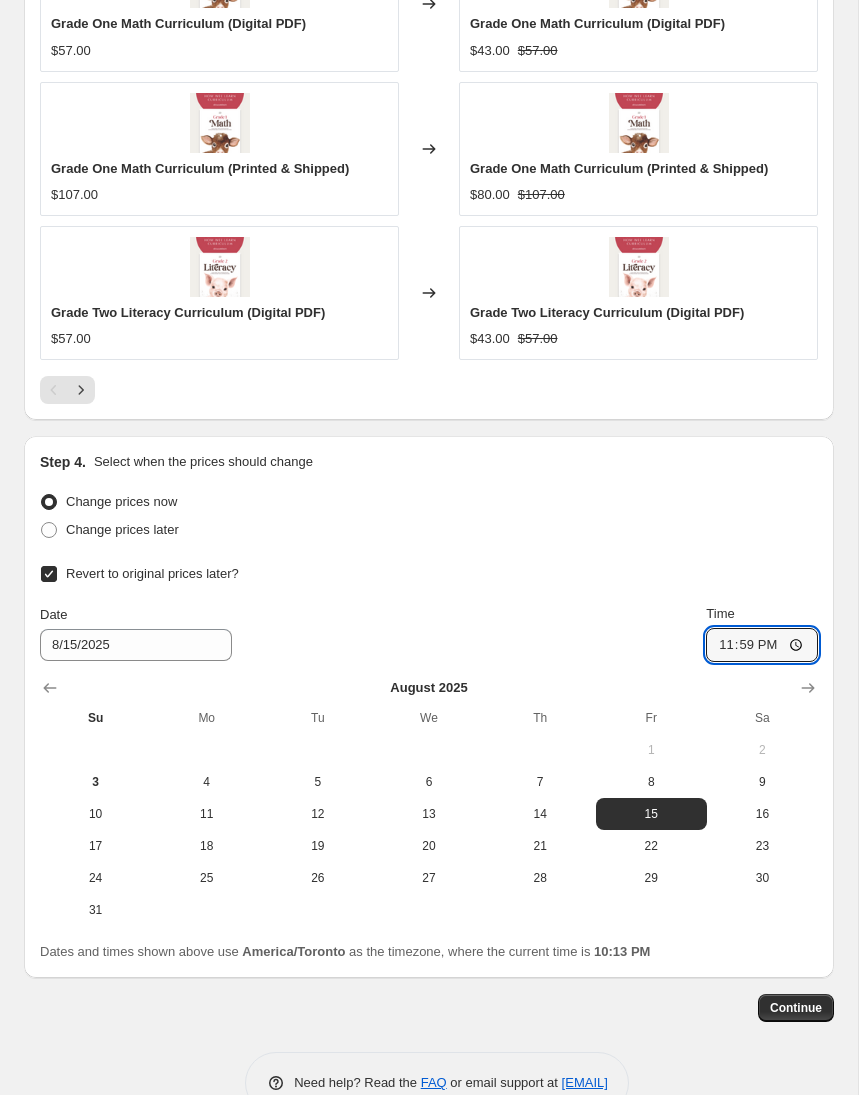 click on "Revert to original prices later? Date 8/15/2025 Time 23:59 August   2025 Su Mo Tu We Th Fr Sa 1 2 3 4 5 6 7 8 9 10 11 12 13 14 15 16 17 18 19 20 21 22 23 24 25 26 27 28 29 30 31" at bounding box center (429, 743) 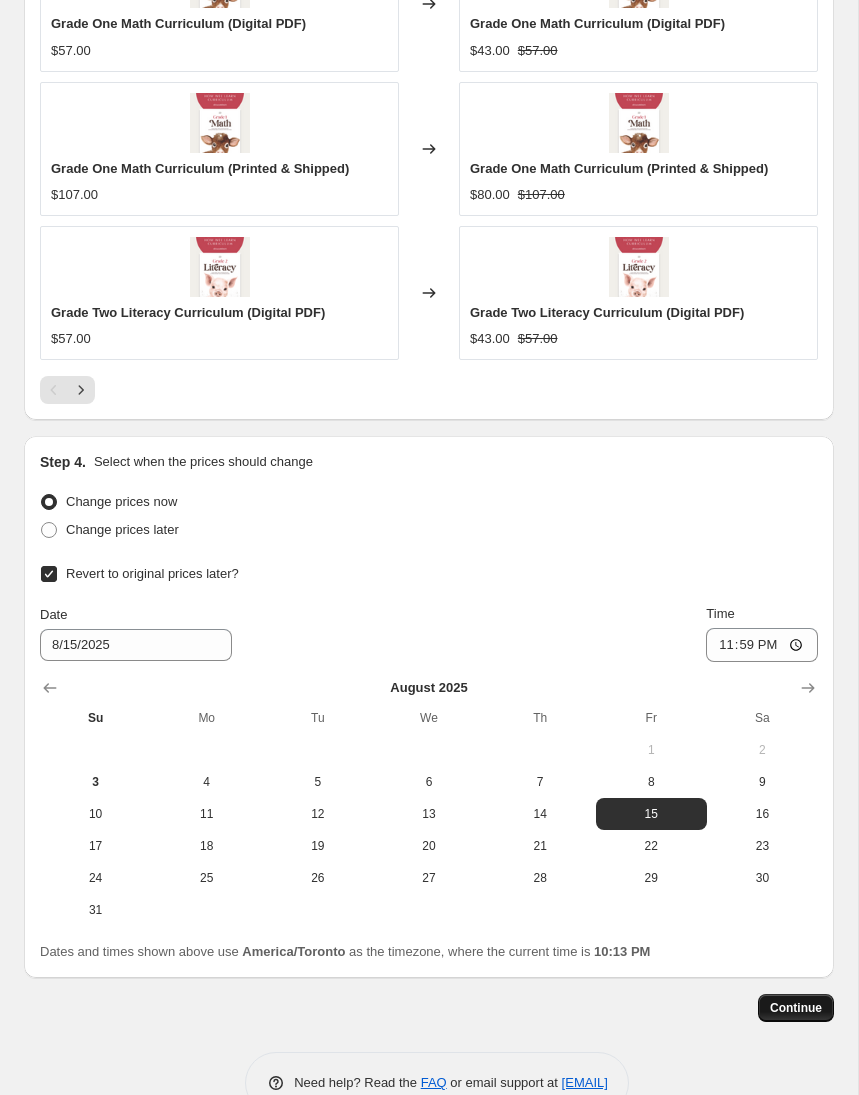 click on "Continue" at bounding box center [796, 1008] 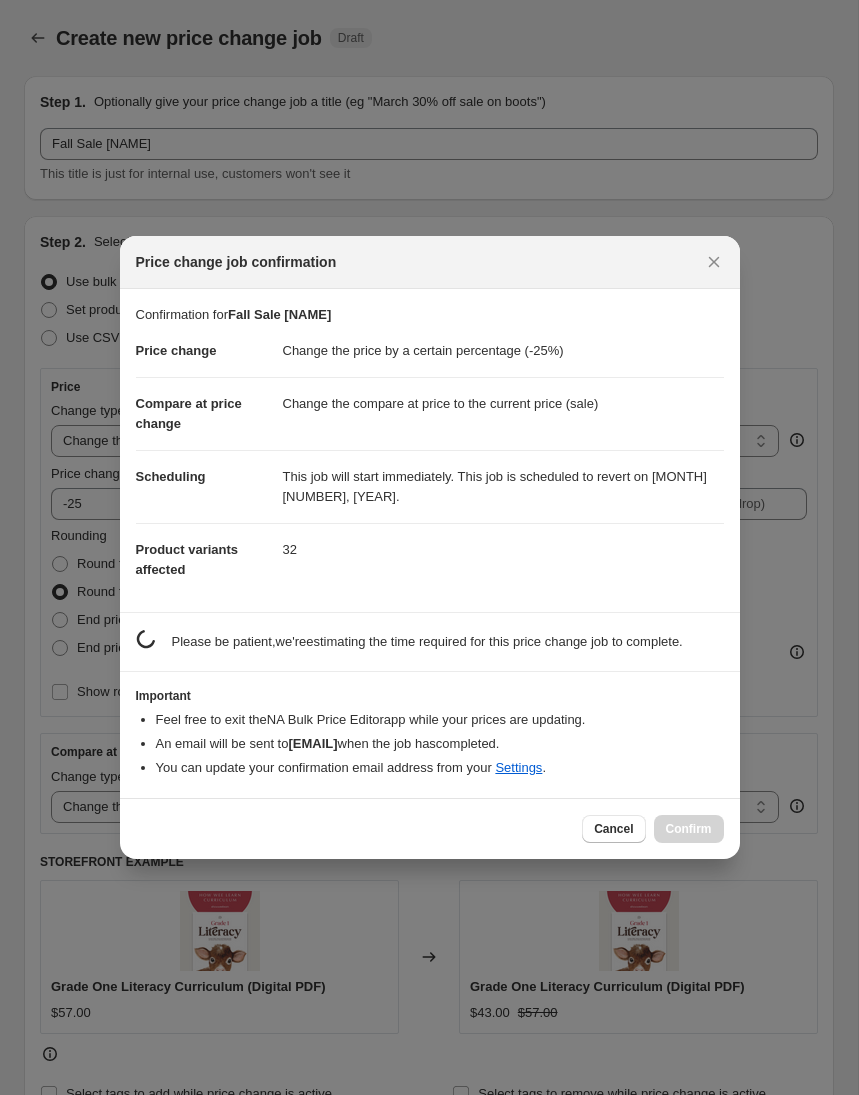 scroll, scrollTop: 1798, scrollLeft: 0, axis: vertical 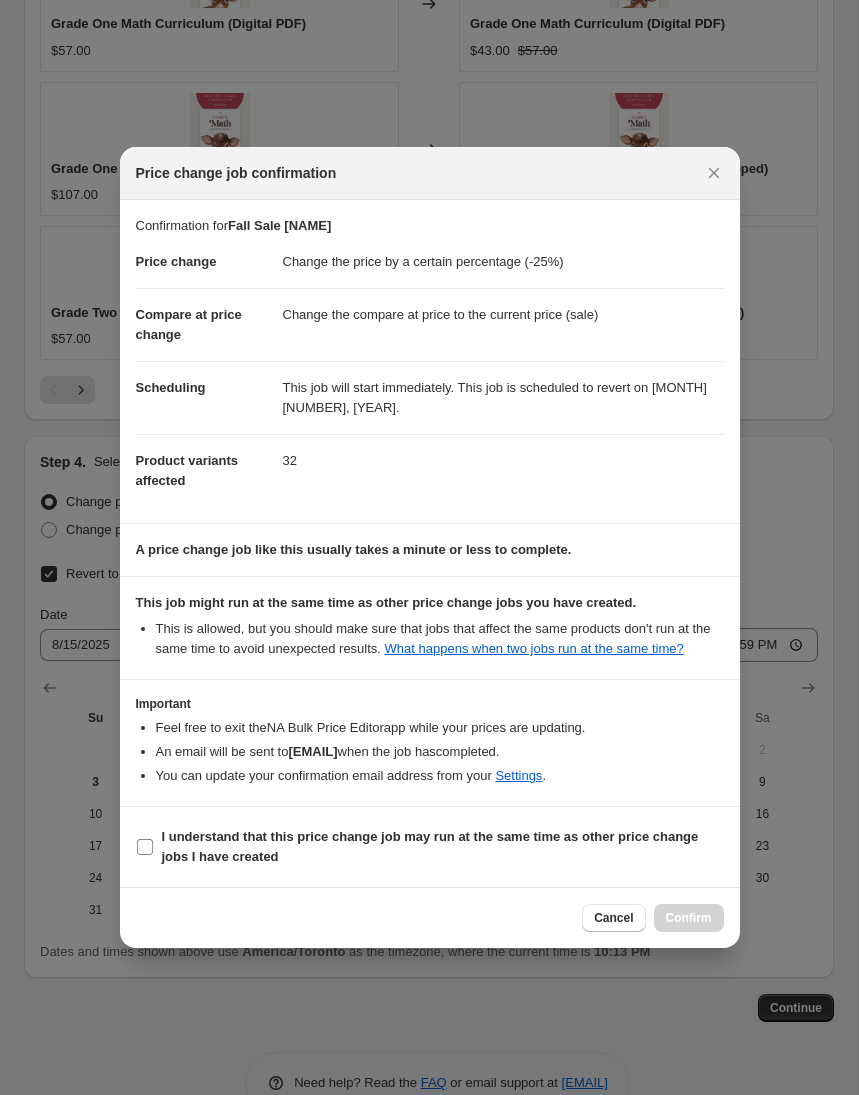 click on "I understand that this price change job may run at the same time as other price change jobs I have created" at bounding box center (430, 846) 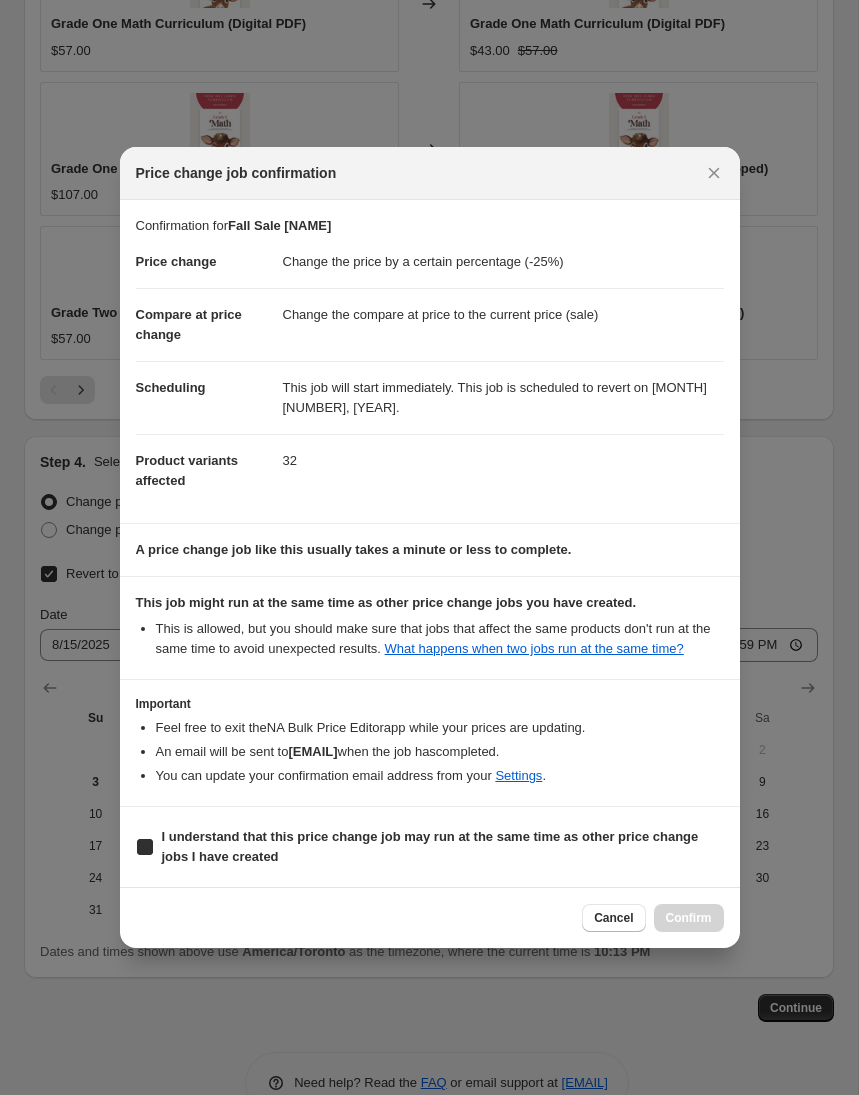 checkbox on "true" 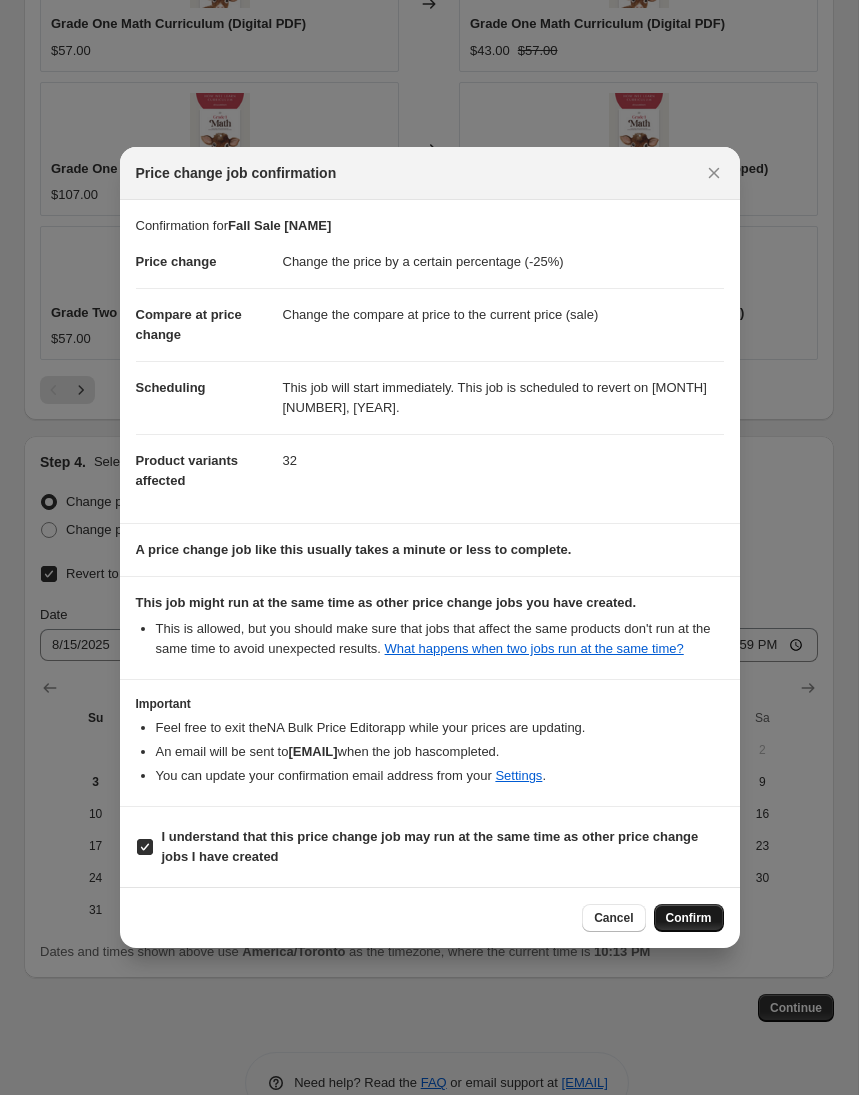 click on "Confirm" at bounding box center (689, 918) 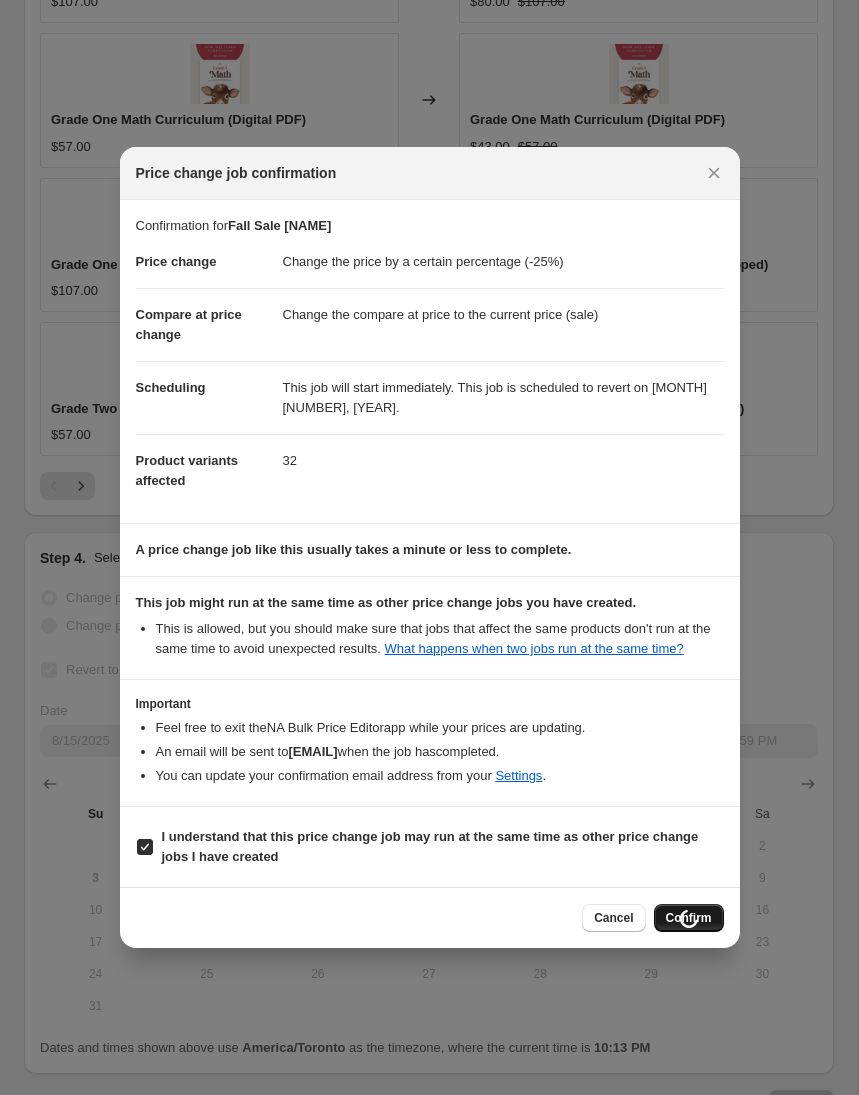 scroll, scrollTop: 1894, scrollLeft: 0, axis: vertical 